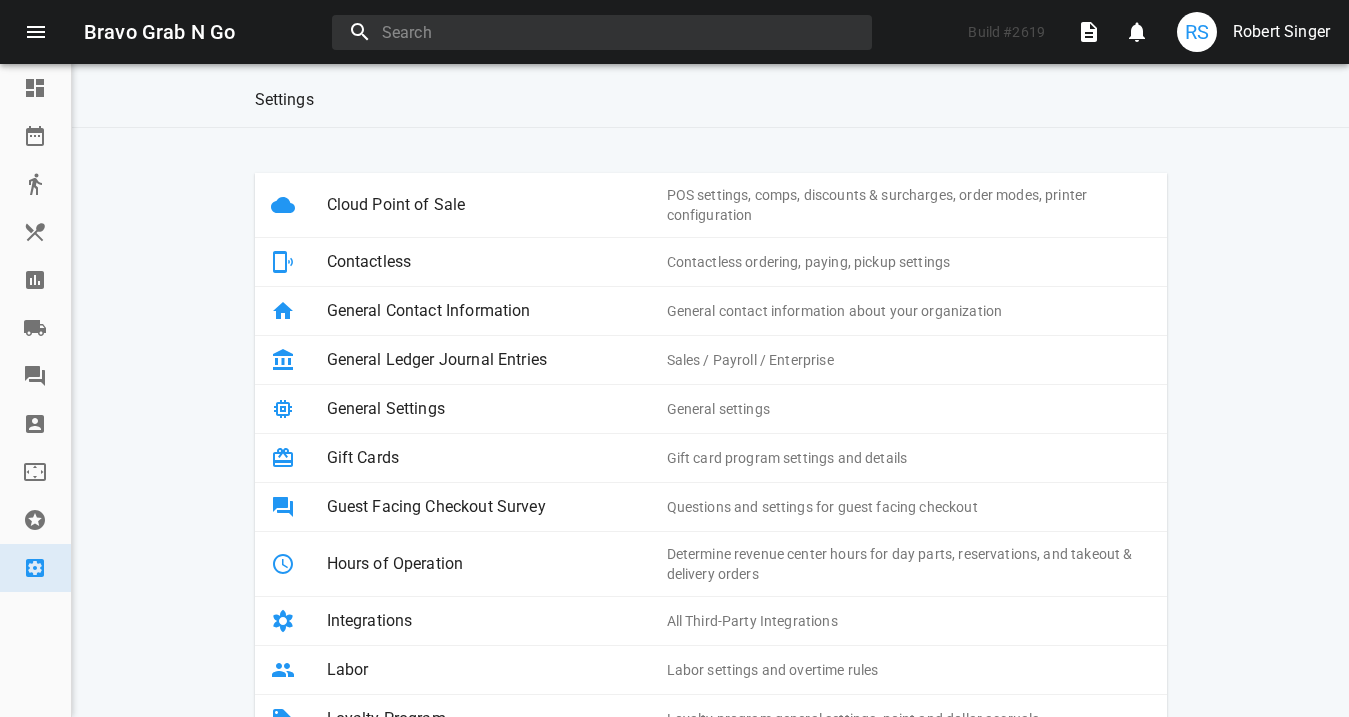 scroll, scrollTop: 0, scrollLeft: 0, axis: both 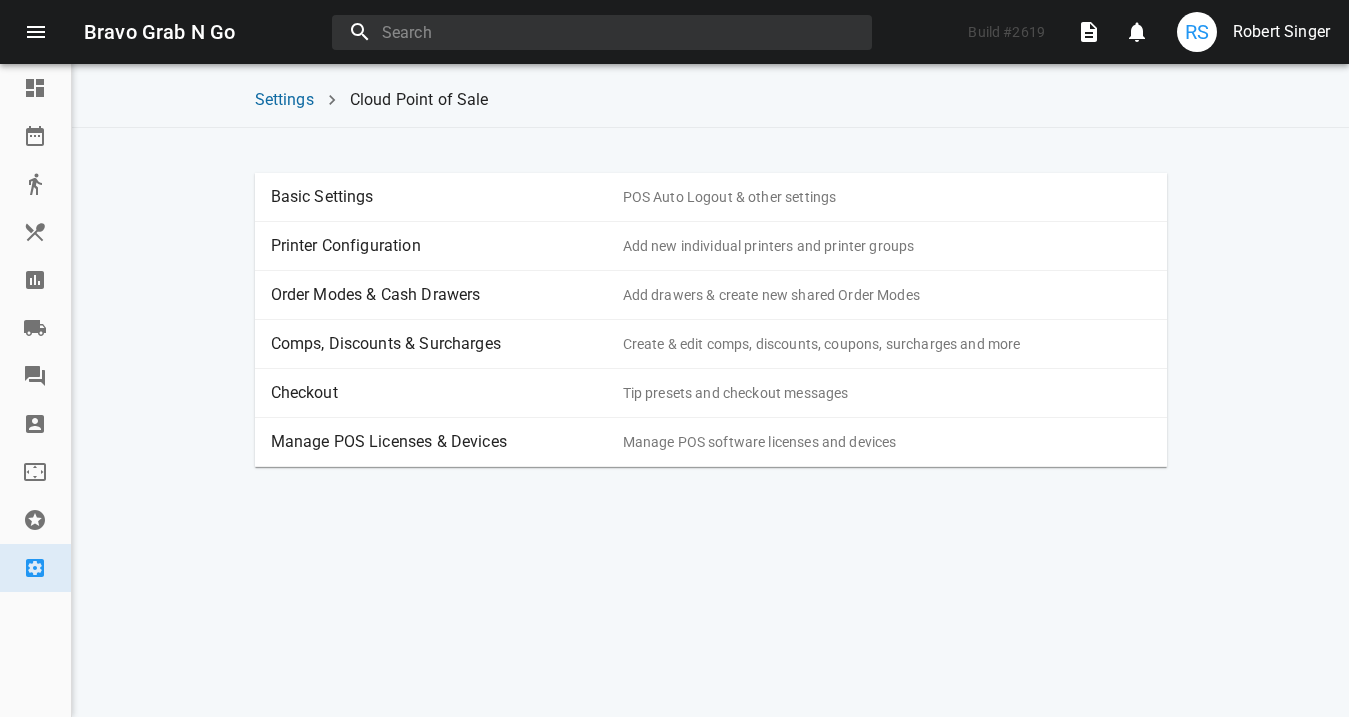 click on "Basic Settings" at bounding box center (447, 197) 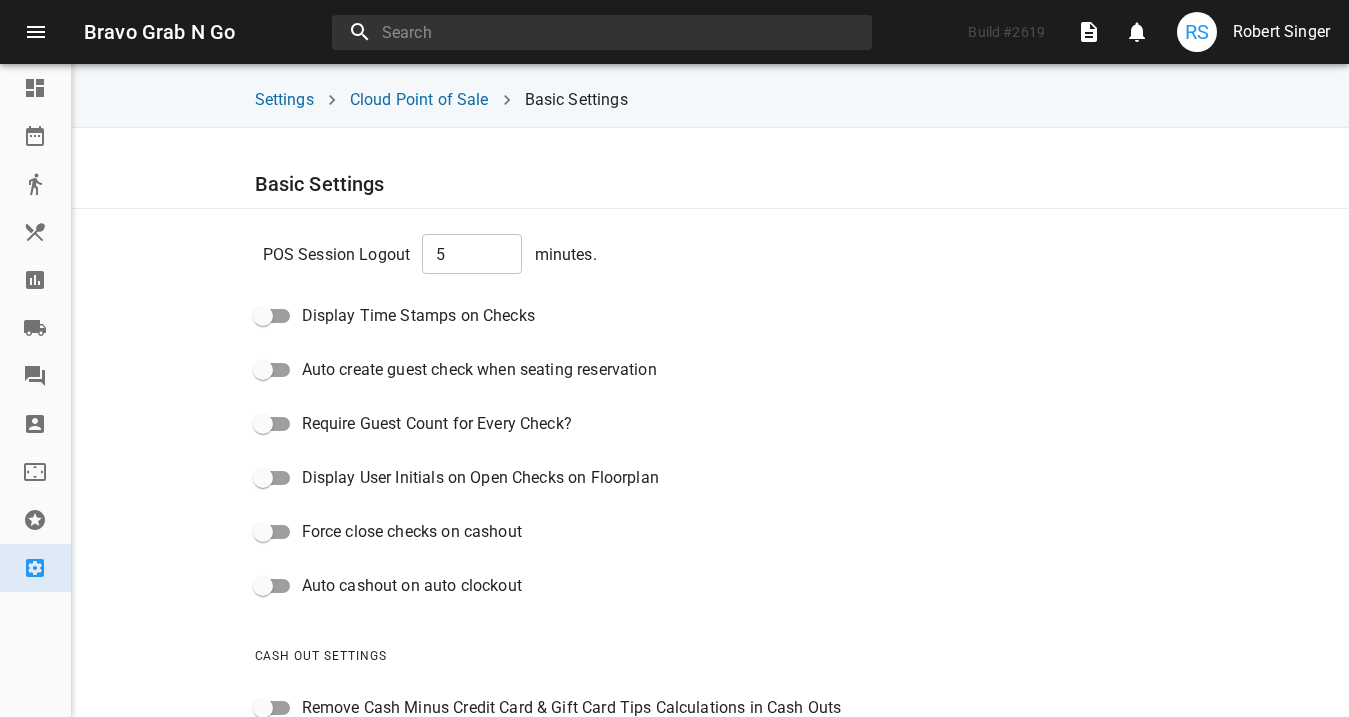 click on "5" at bounding box center [472, 254] 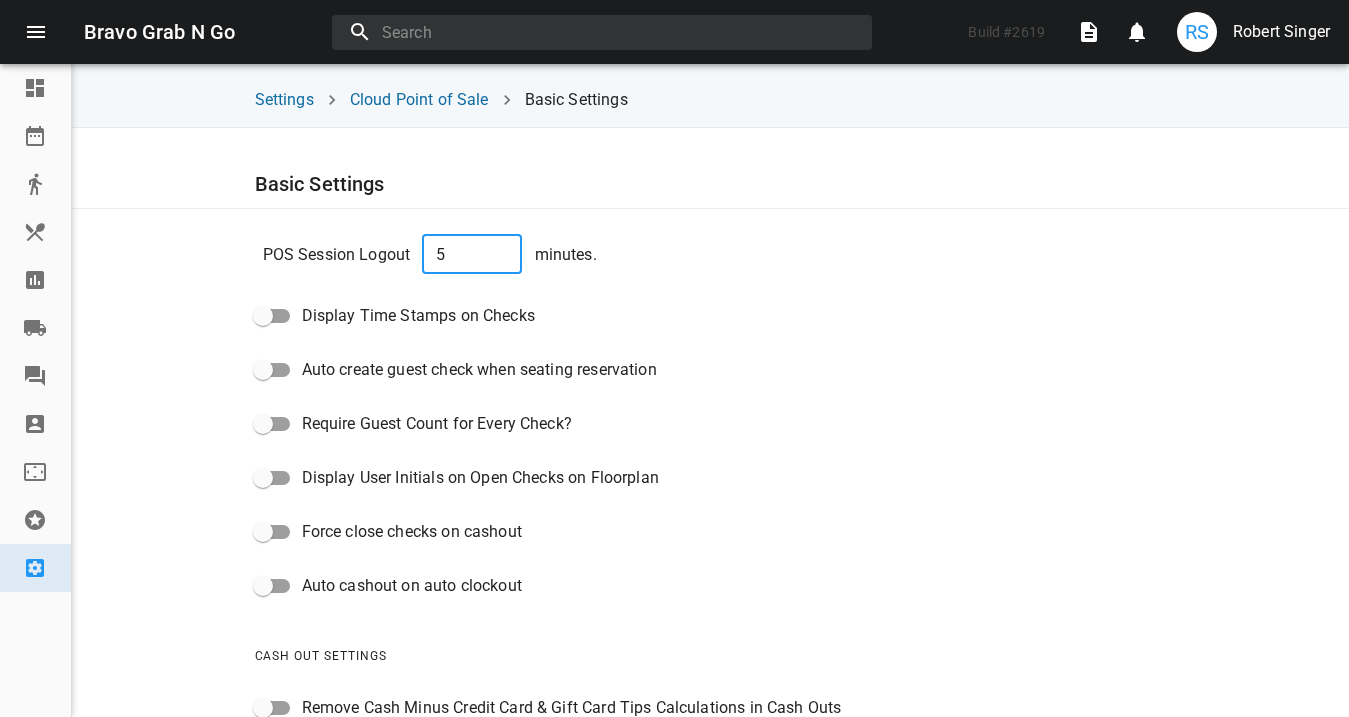 click on "5" at bounding box center [472, 254] 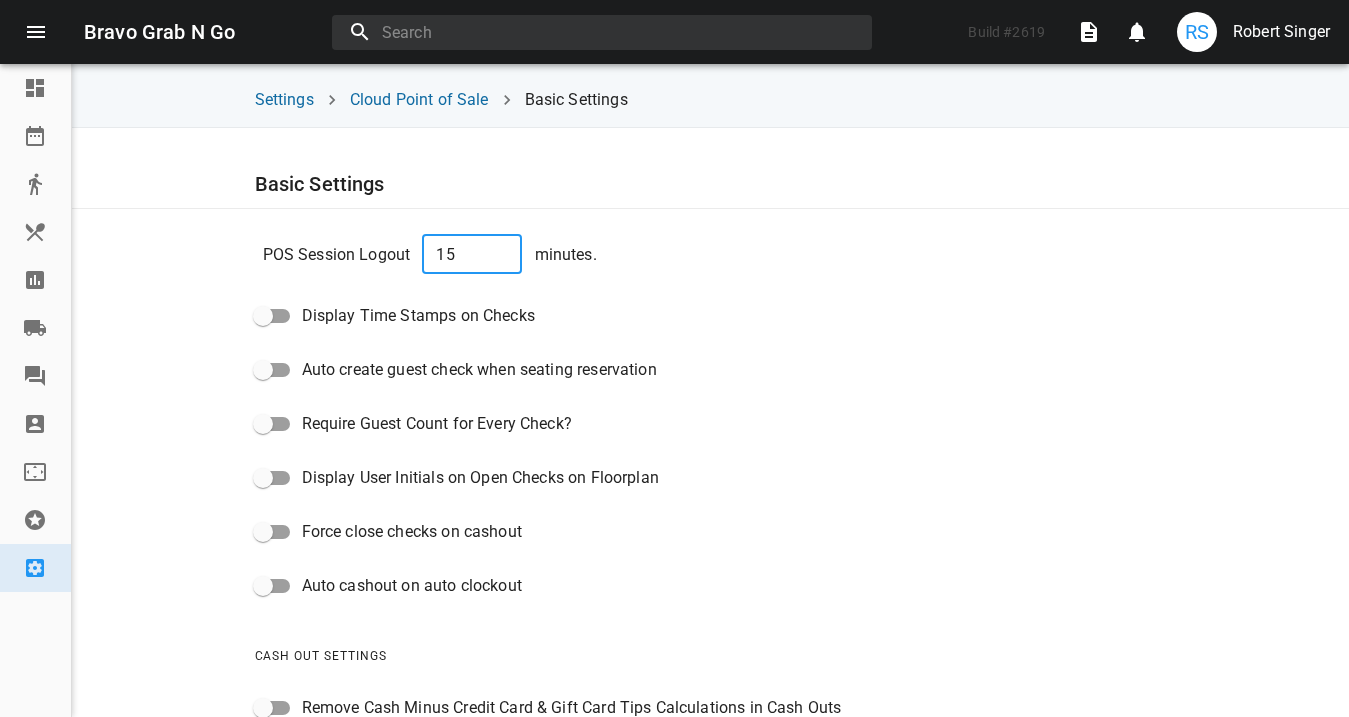type on "15" 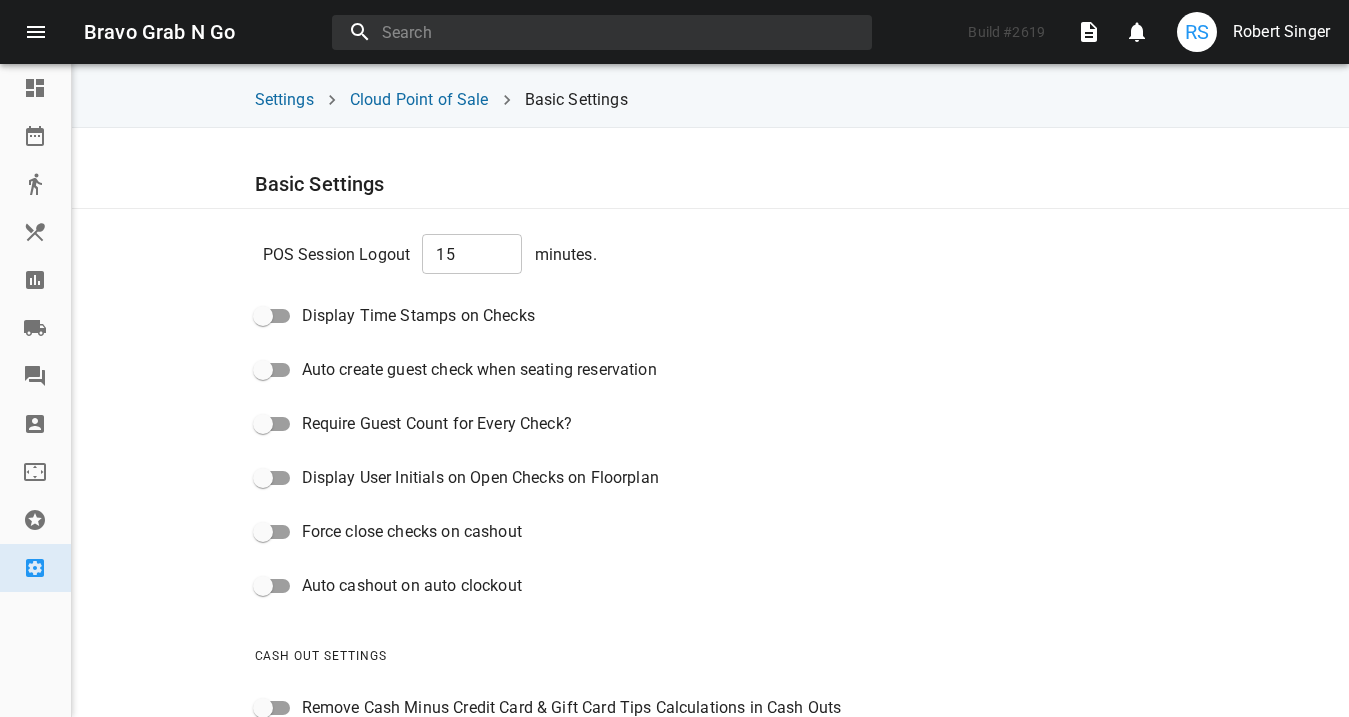 click on "Display Time Stamps on Checks" at bounding box center (711, 316) 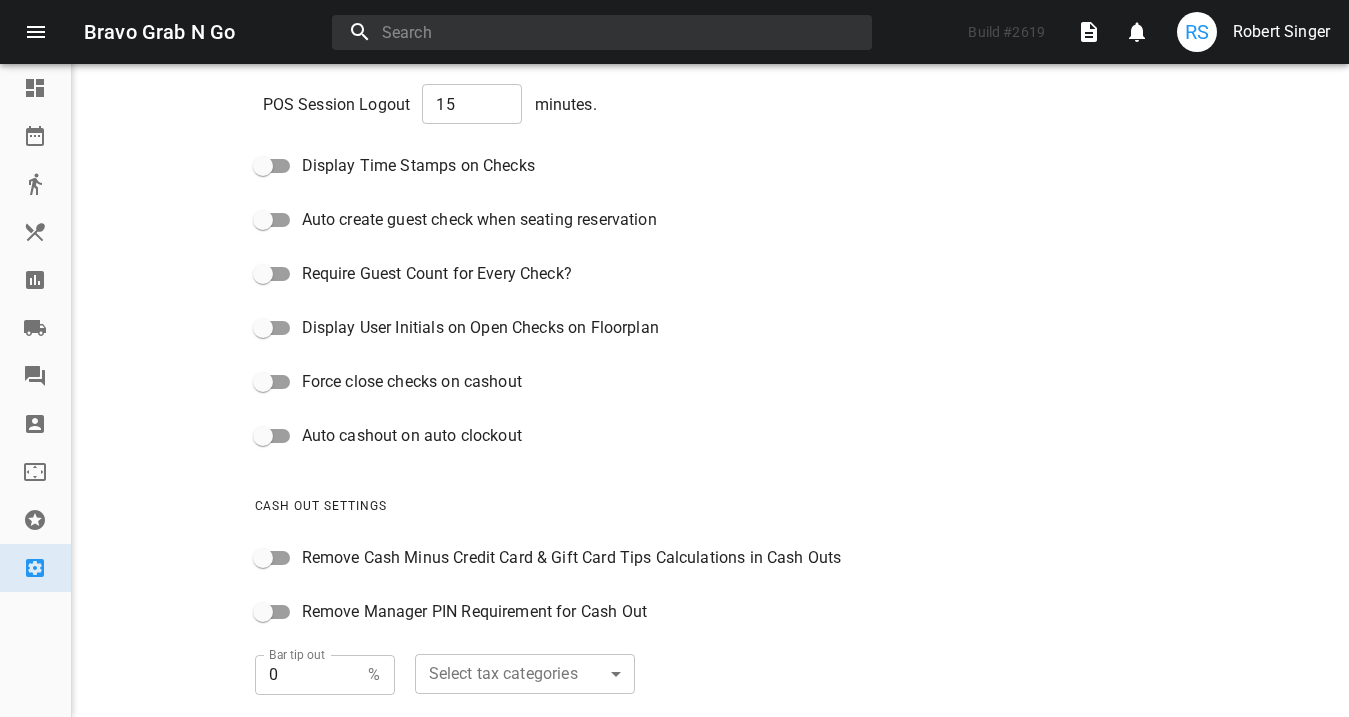 scroll, scrollTop: 154, scrollLeft: 0, axis: vertical 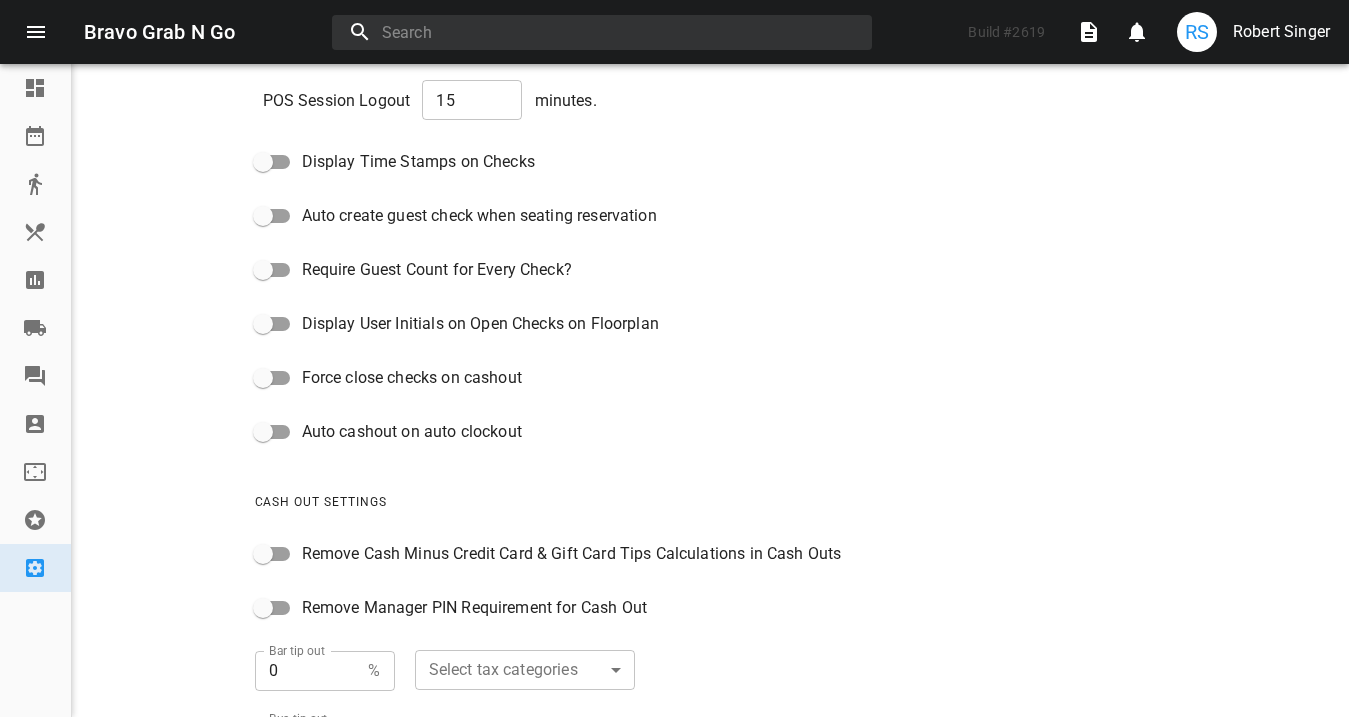 click on "Auto cashout on auto clockout" at bounding box center (263, 162) 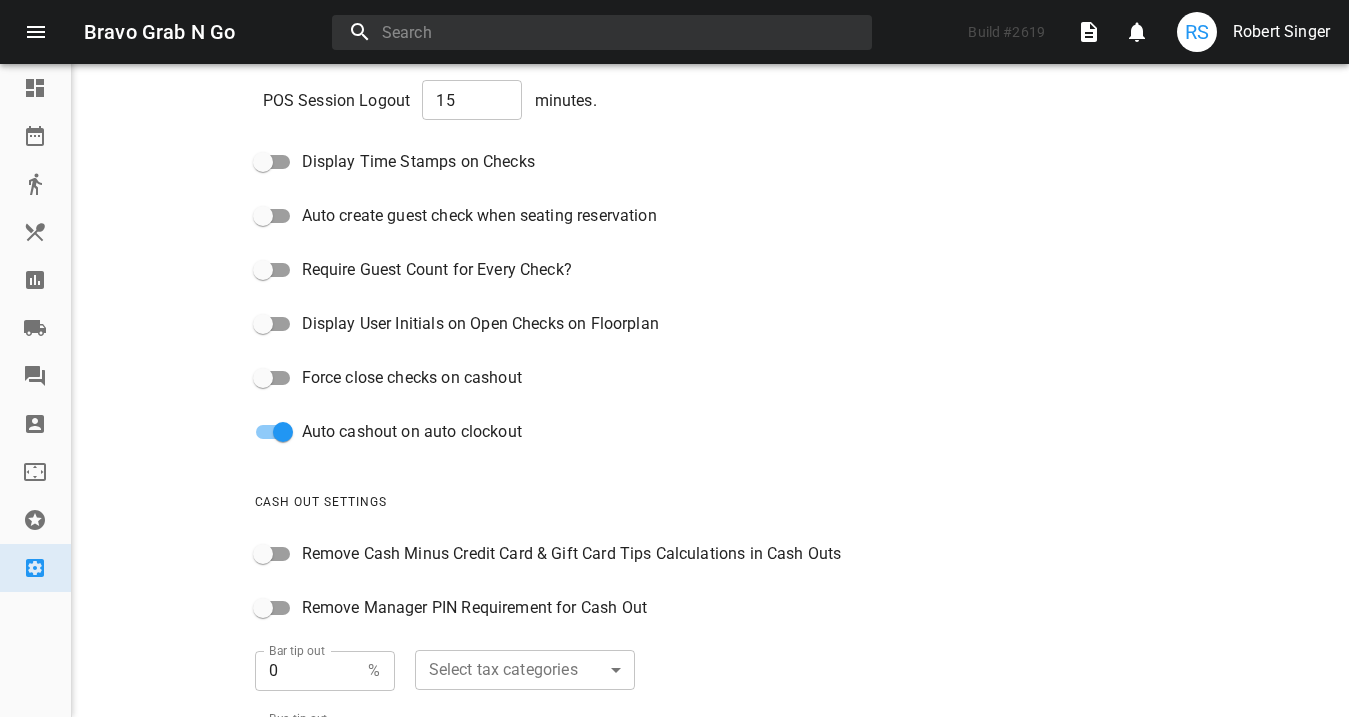 click on "Auto cashout on auto clockout" at bounding box center (283, 432) 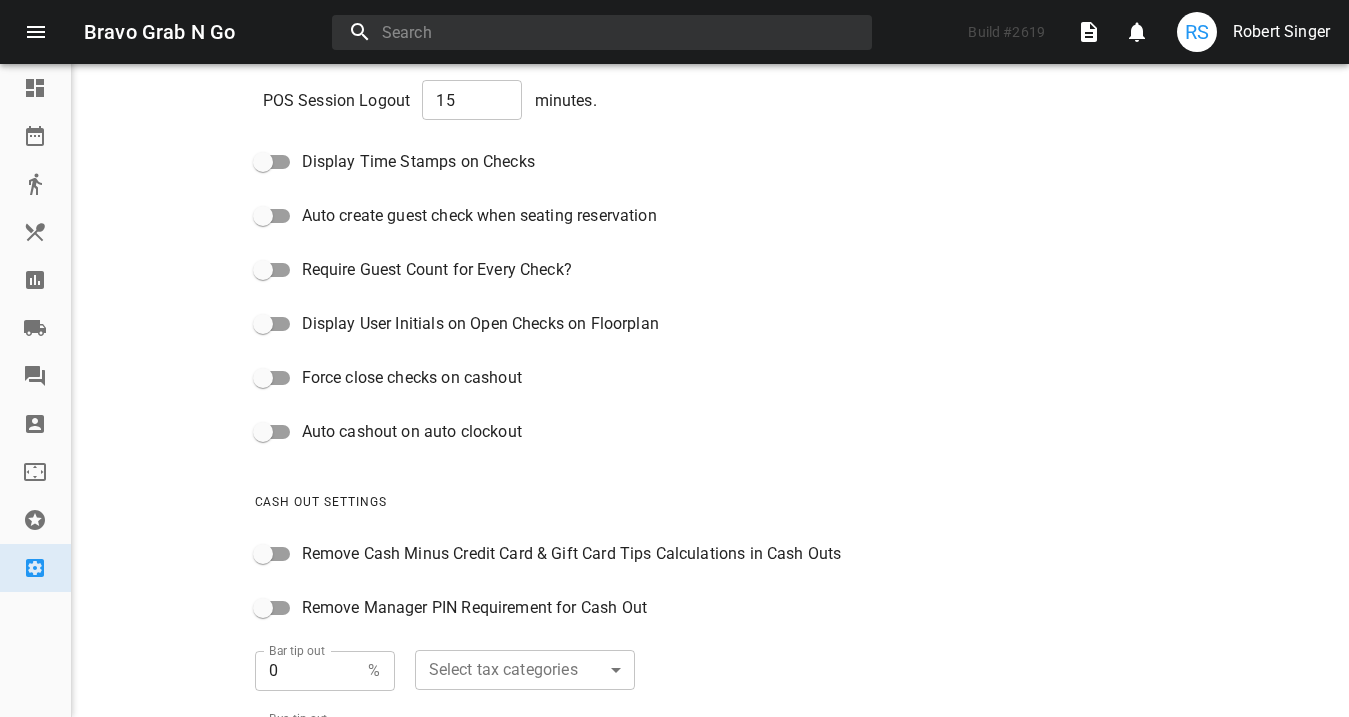 click on "Auto cashout on auto clockout" at bounding box center [263, 162] 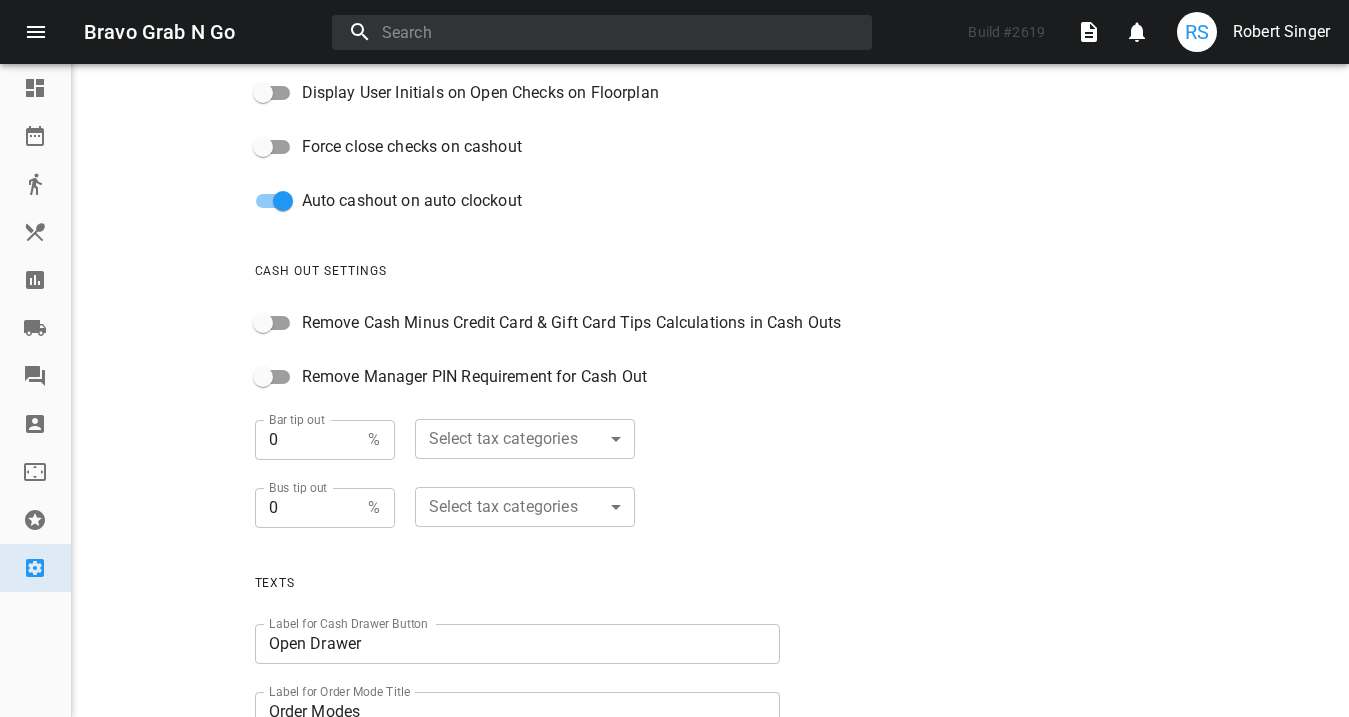 scroll, scrollTop: 0, scrollLeft: 0, axis: both 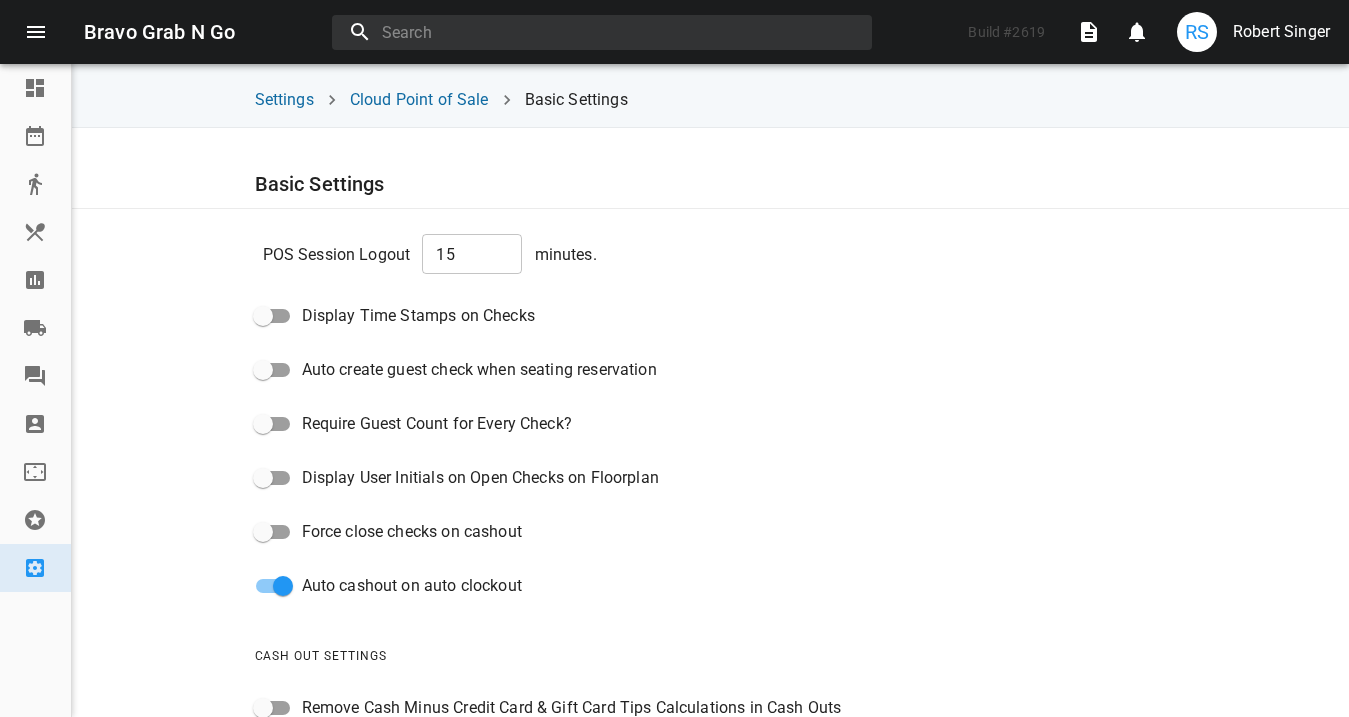 click at bounding box center (35, 232) 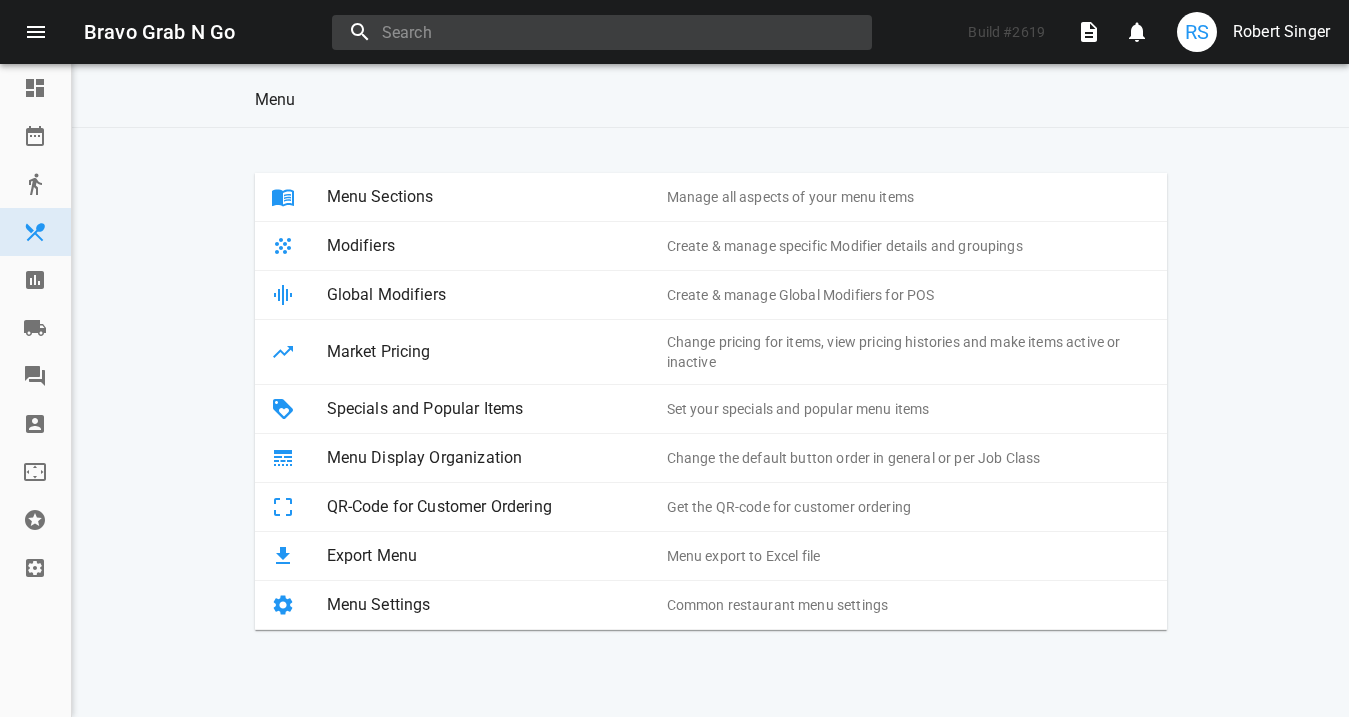 click at bounding box center [602, 32] 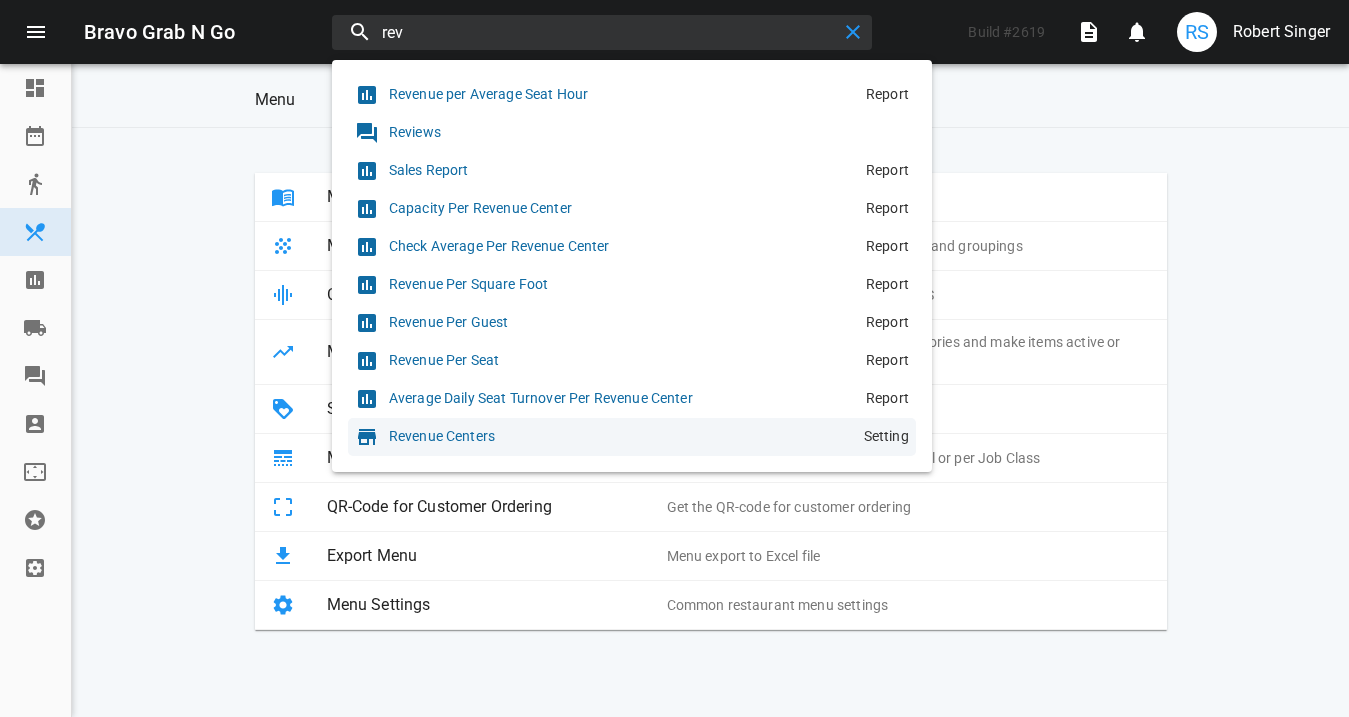 type on "rev" 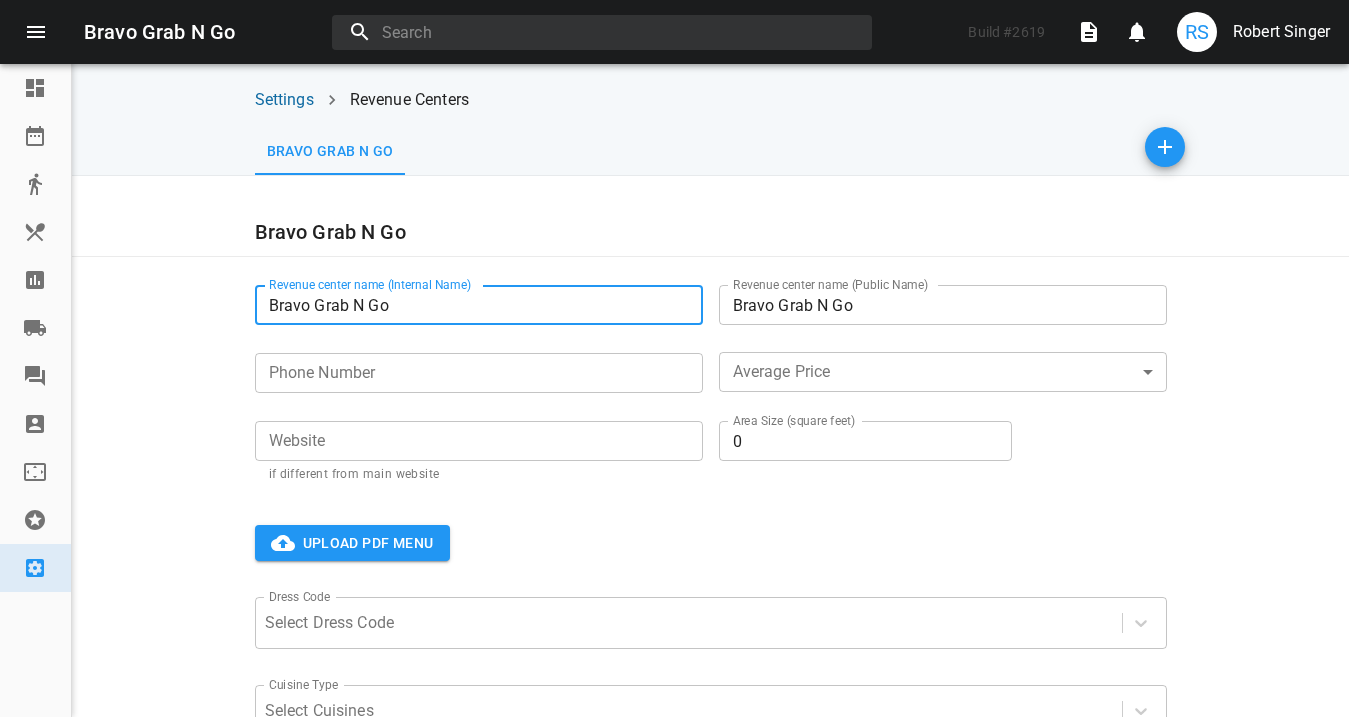 click on "Bravo Grab N Go" at bounding box center [479, 305] 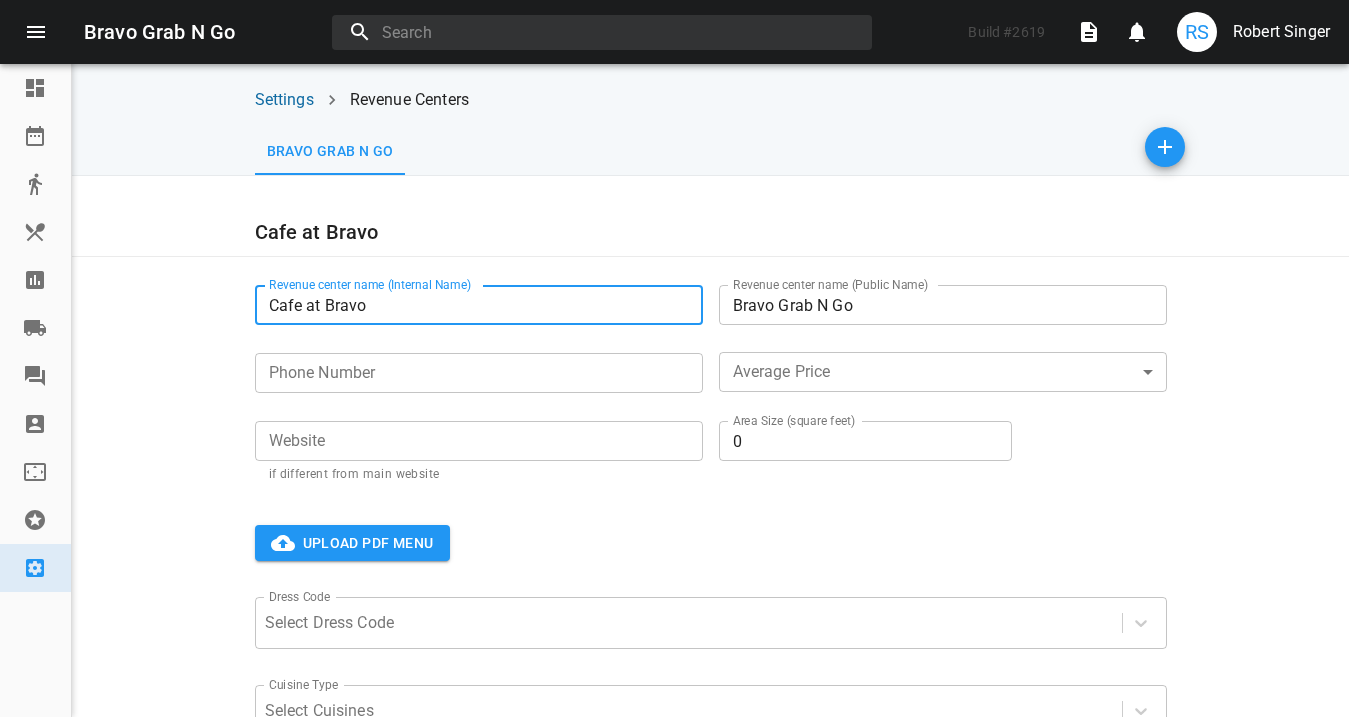 type on "Cafe at Bravo" 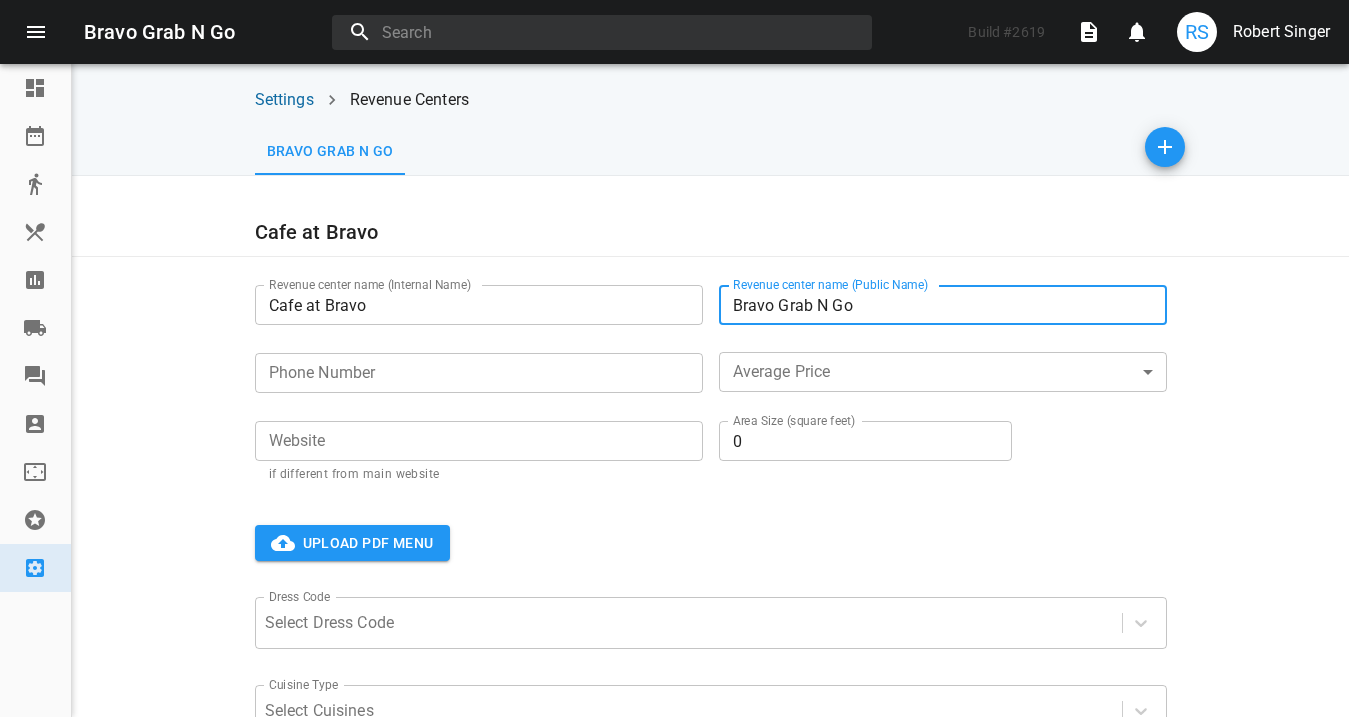click on "Bravo Grab N Go" at bounding box center [943, 305] 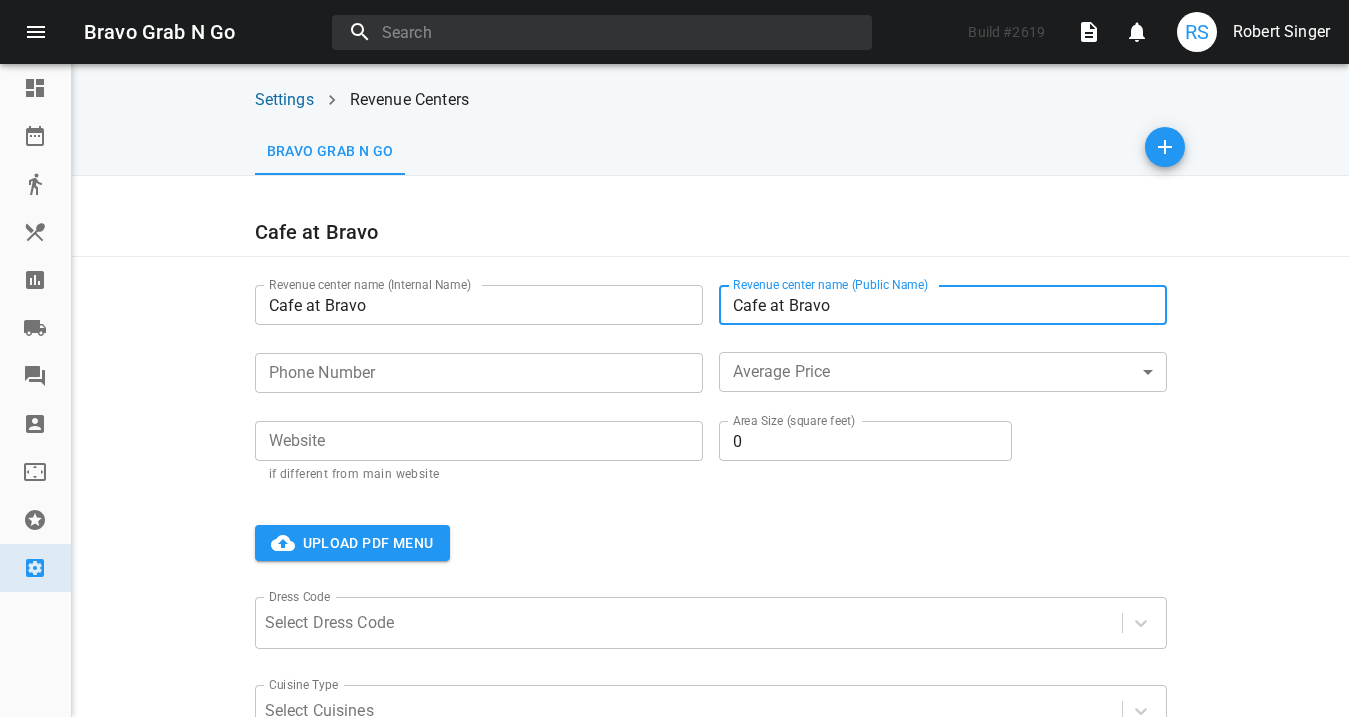 type on "Cafe at Bravo" 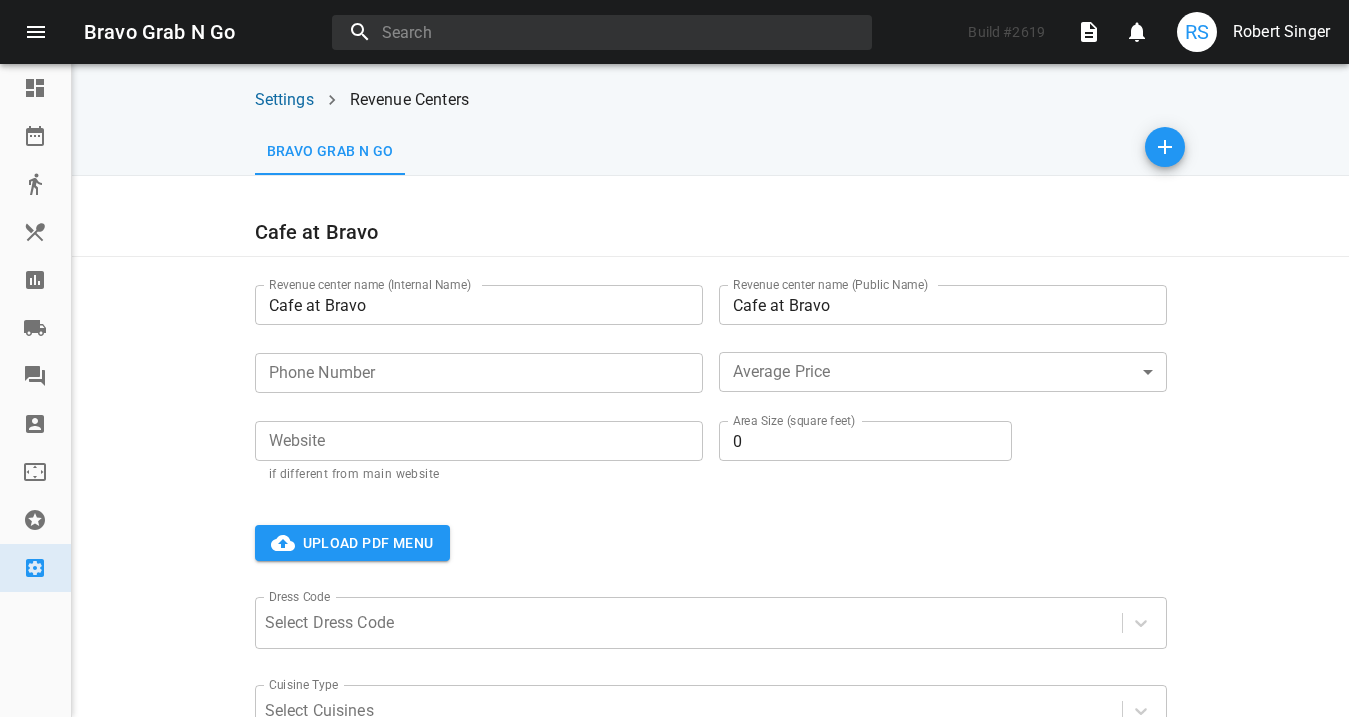 click on "Cafe at Bravo" at bounding box center (711, 232) 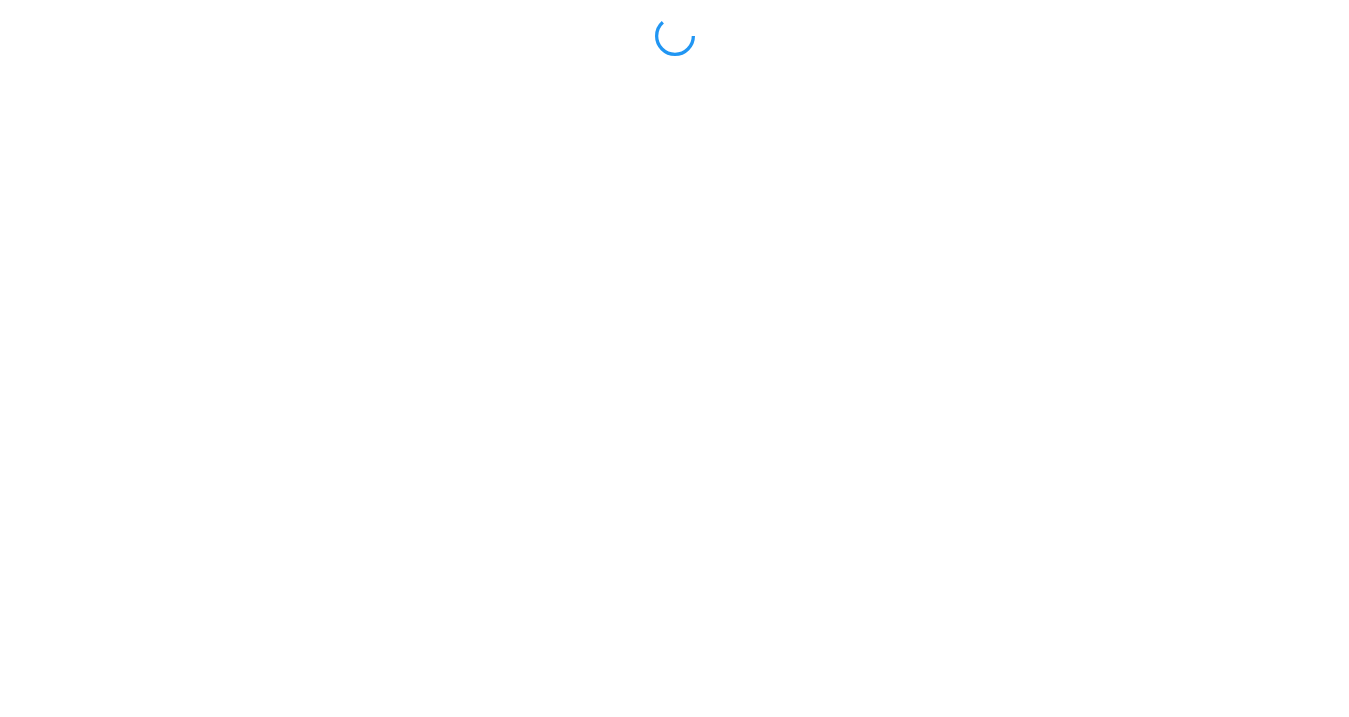 scroll, scrollTop: 0, scrollLeft: 0, axis: both 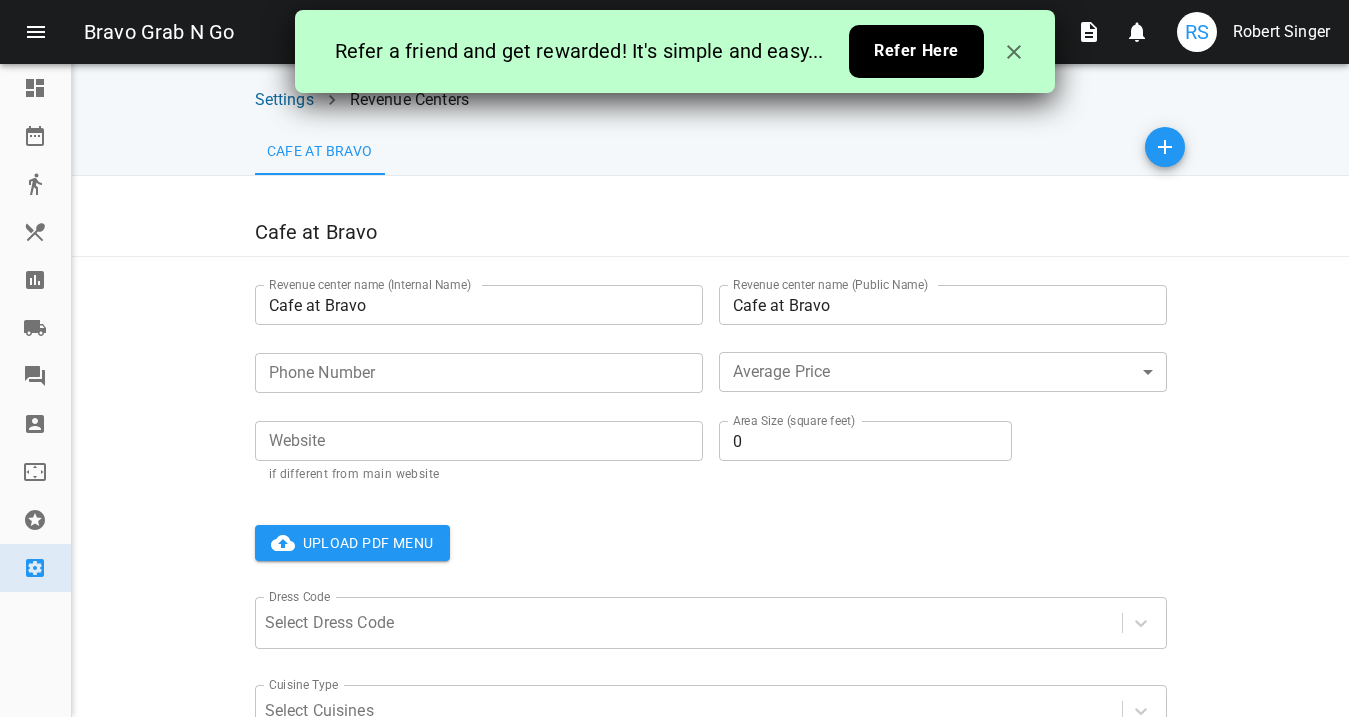 click at bounding box center (35, 232) 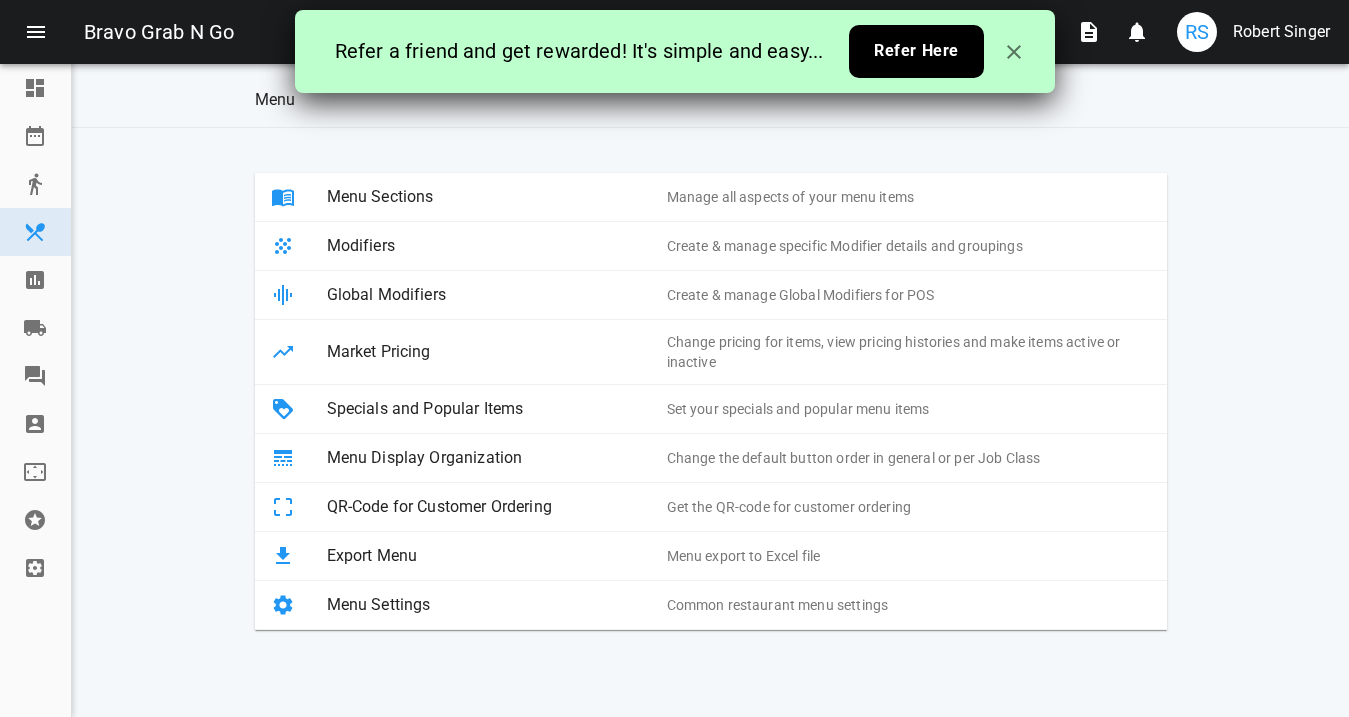 click at bounding box center [35, 568] 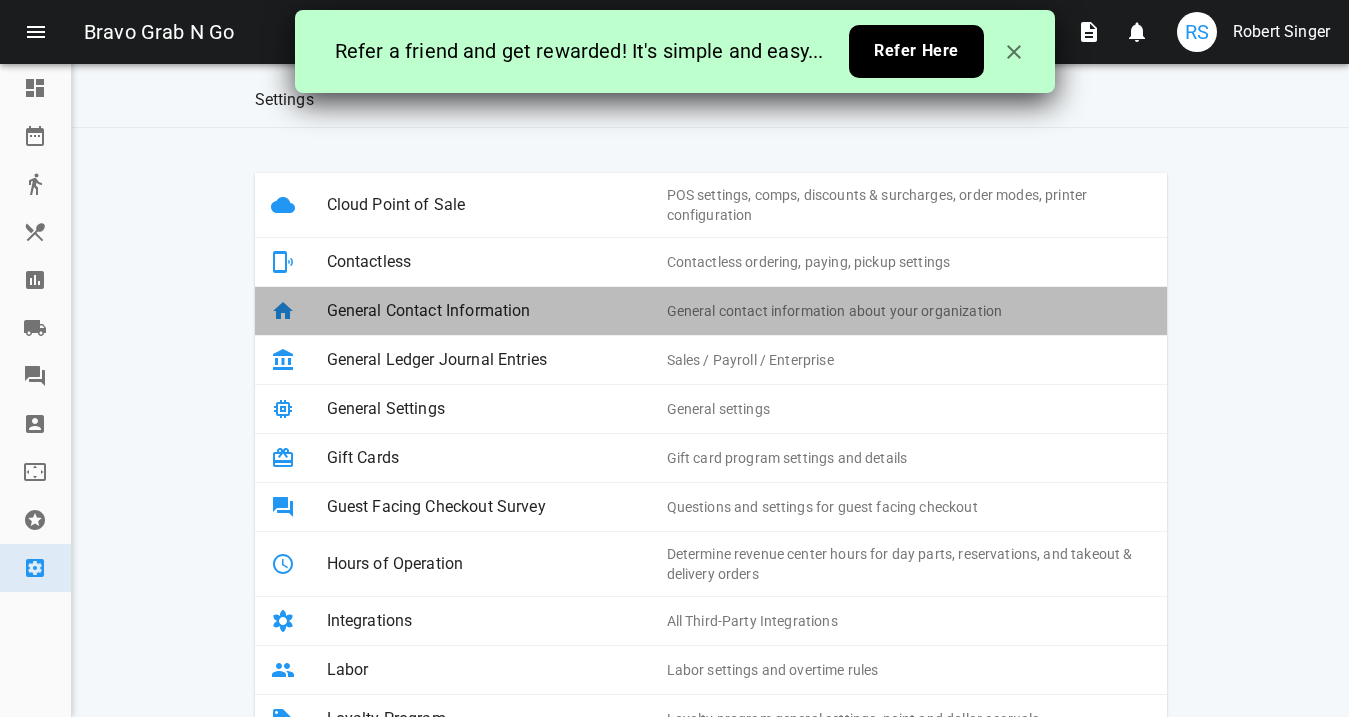 click on "General Contact Information" at bounding box center (497, 311) 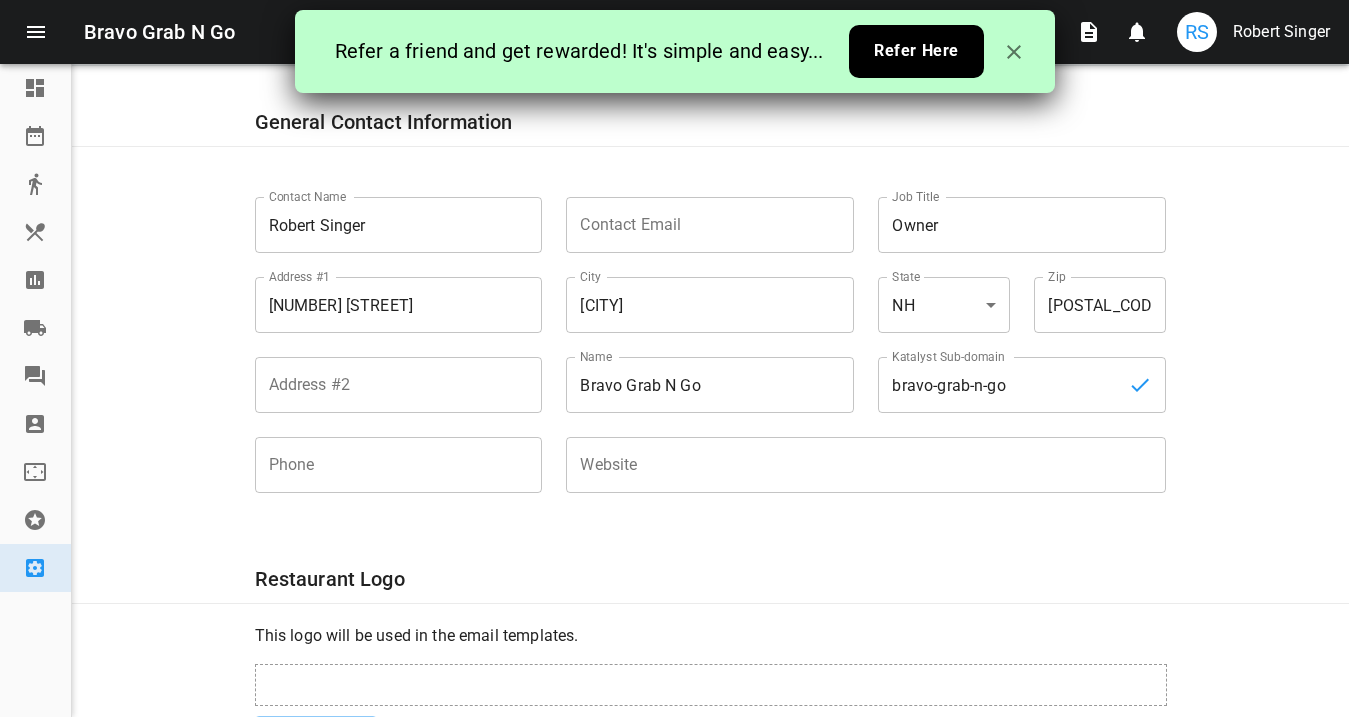 scroll, scrollTop: 0, scrollLeft: 0, axis: both 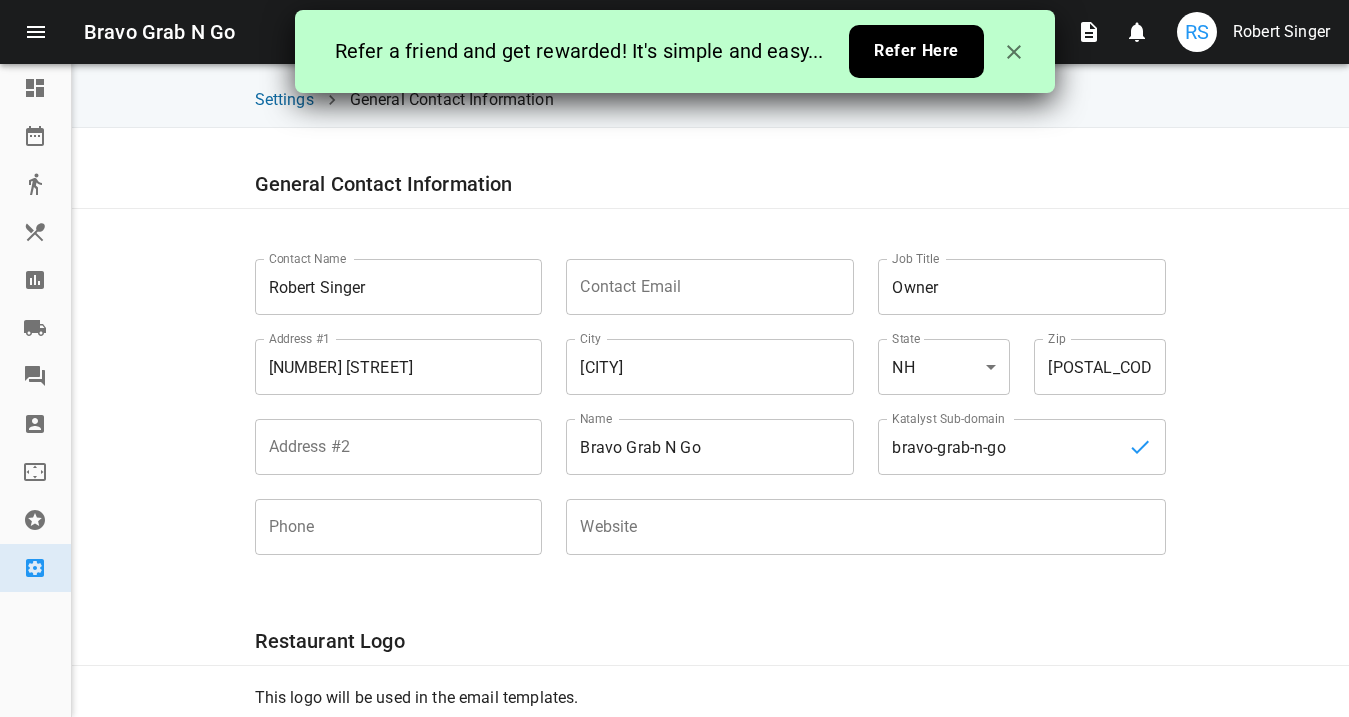 click on "Settings General Contact Information" at bounding box center (710, 95) 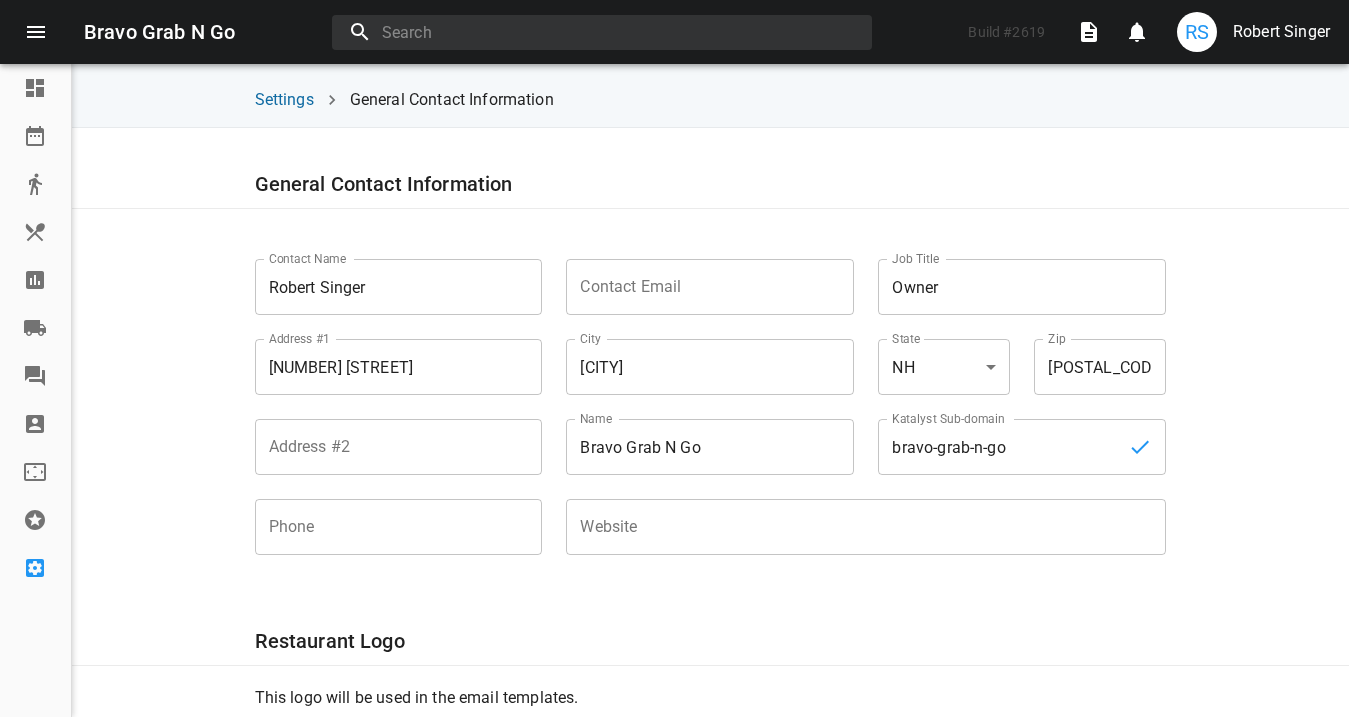click on "Settings" at bounding box center (35, 568) 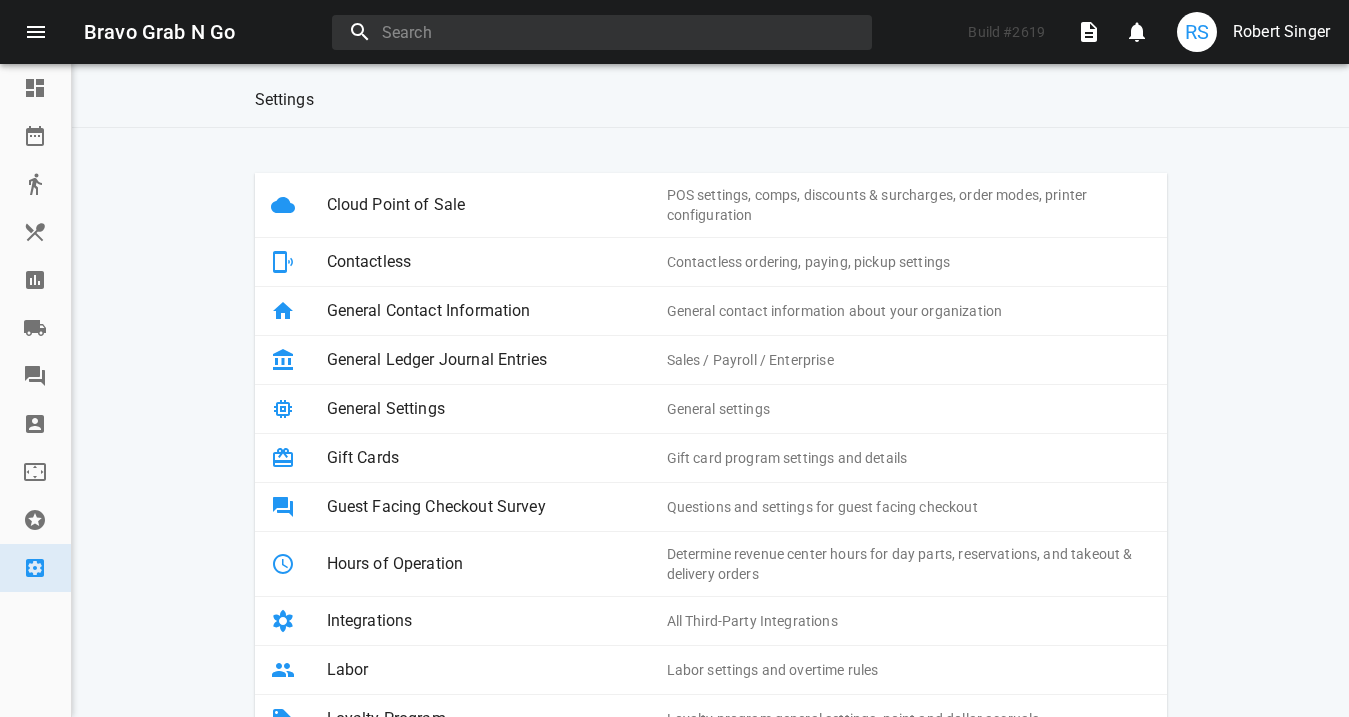 click on "General Settings" at bounding box center (497, 409) 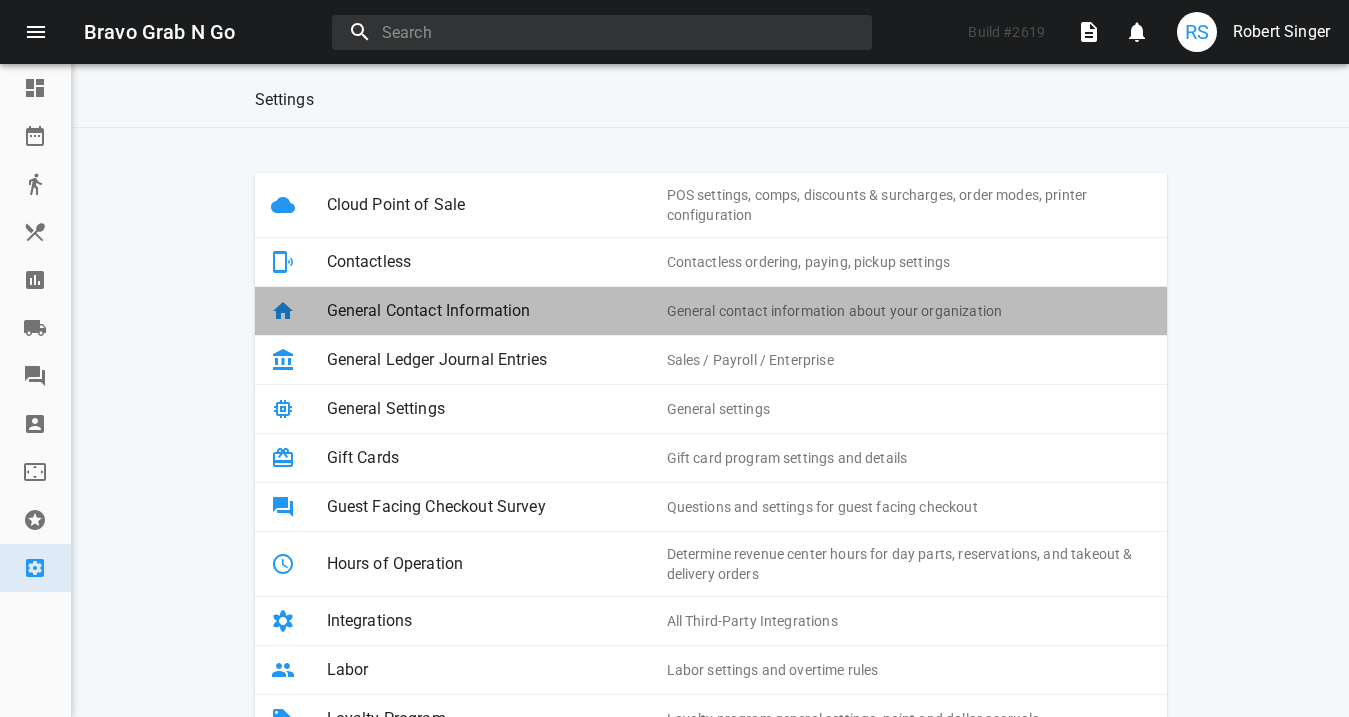 click on "General Contact Information" at bounding box center (497, 311) 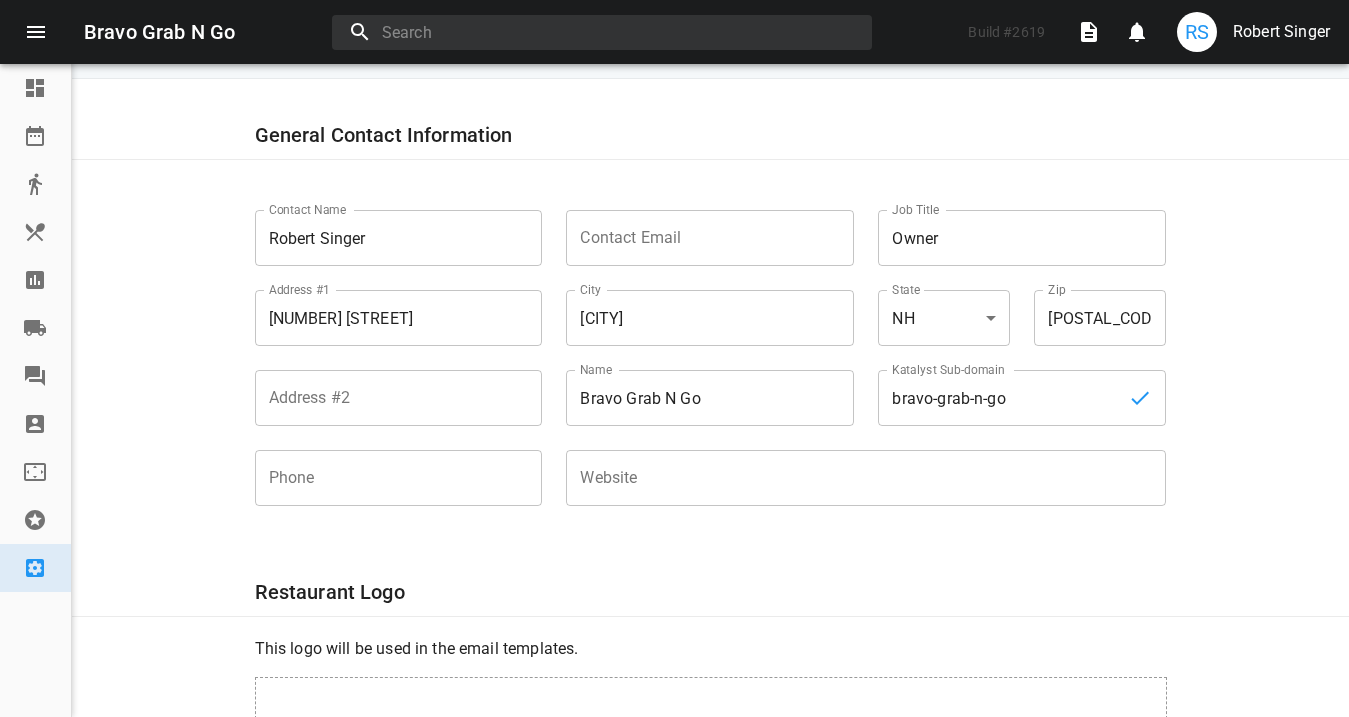 scroll, scrollTop: 63, scrollLeft: 0, axis: vertical 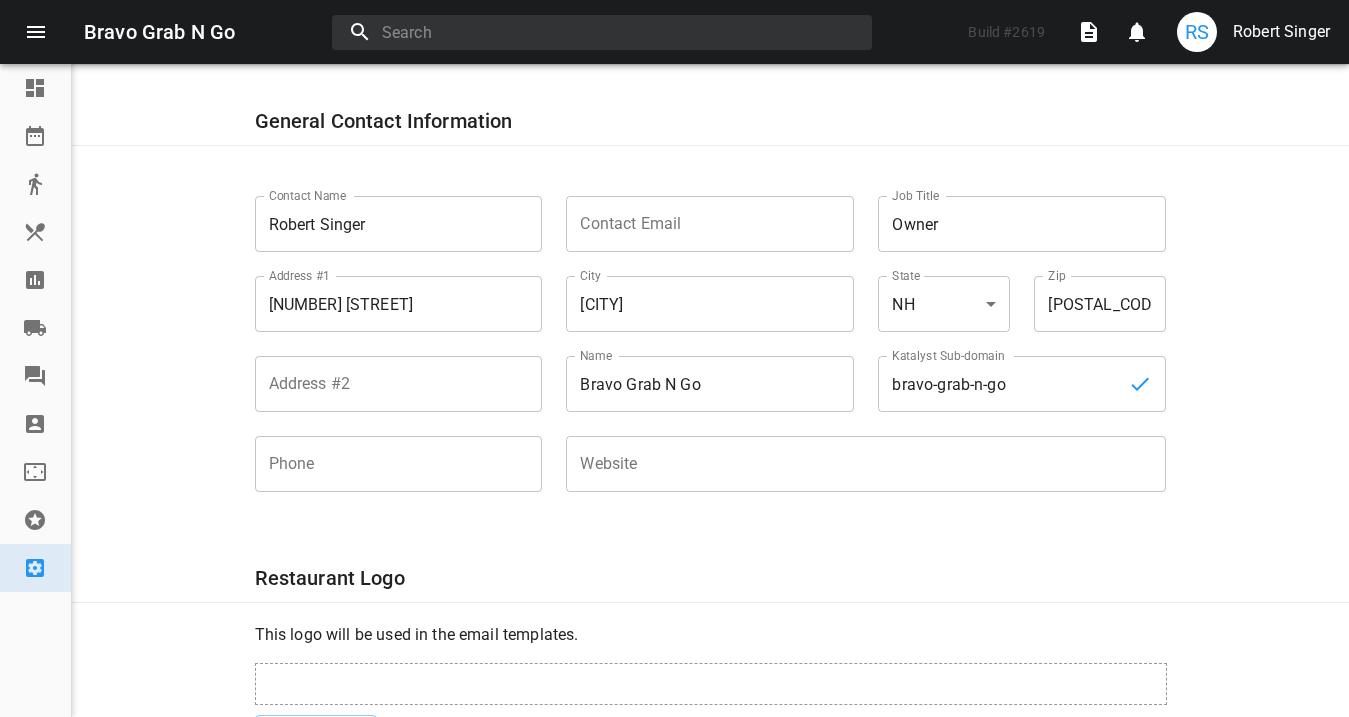 click on "Bravo Grab N Go" at bounding box center [399, 224] 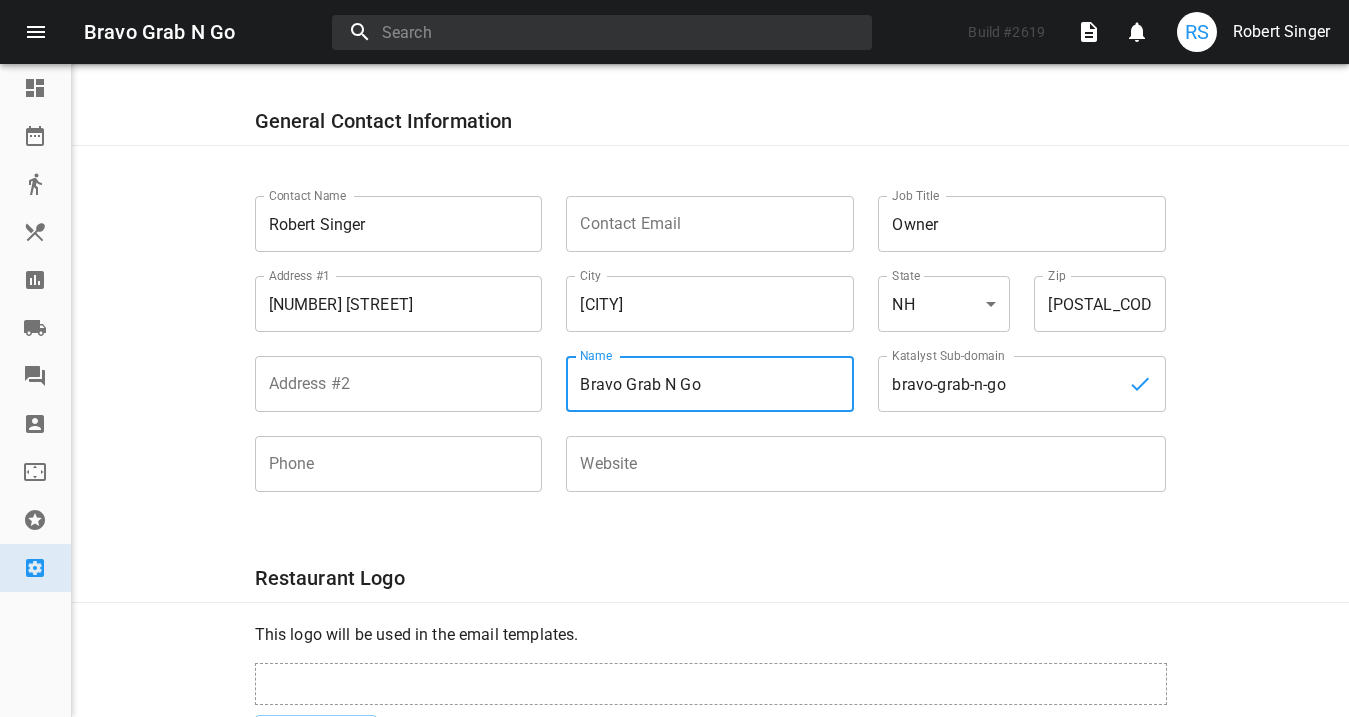 click on "Bravo Grab N Go" at bounding box center (710, 384) 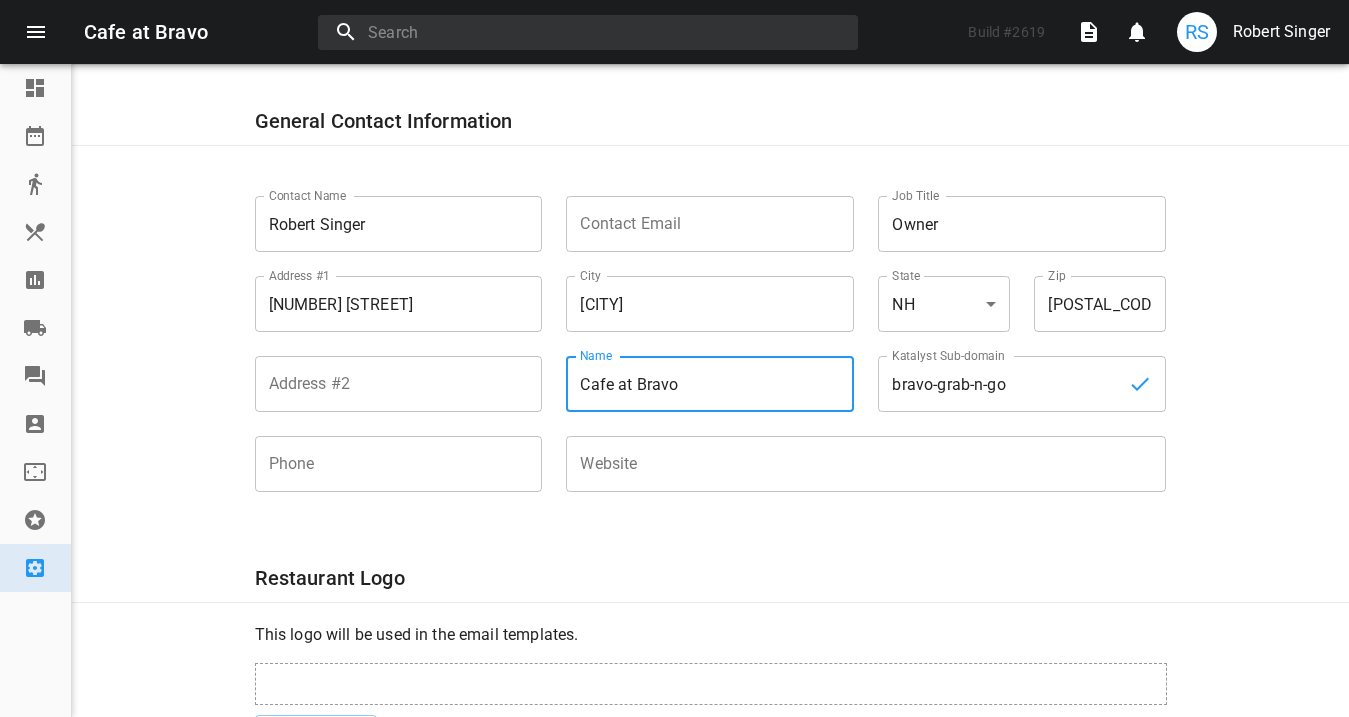 type on "Cafe at Bravo" 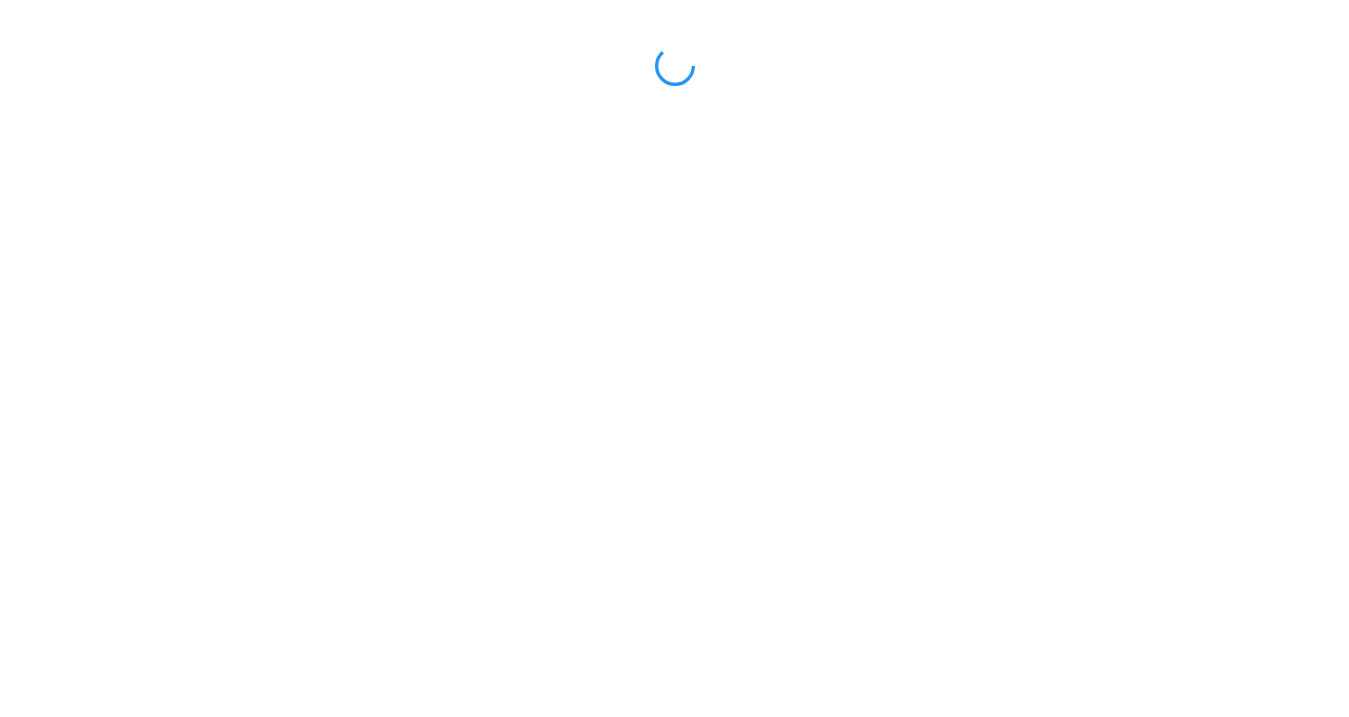 scroll, scrollTop: 0, scrollLeft: 0, axis: both 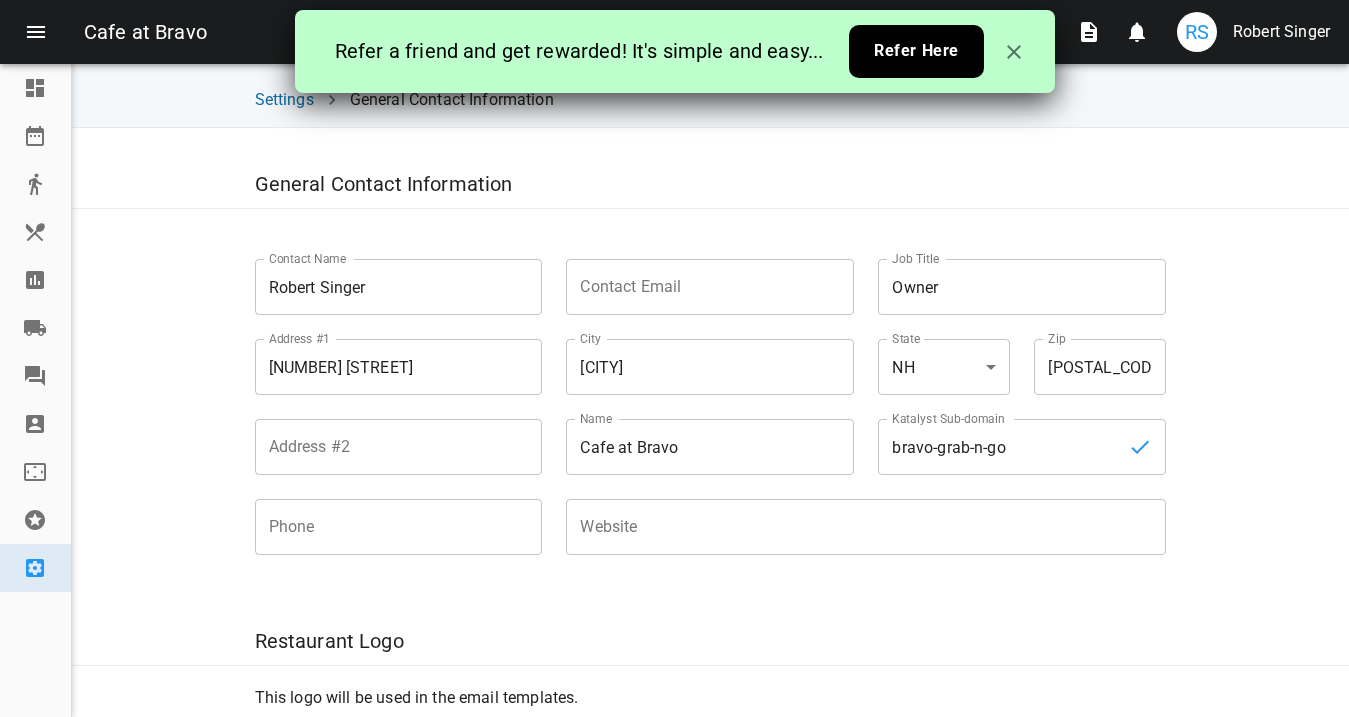 click on "bravo-grab-n-go" at bounding box center [993, 447] 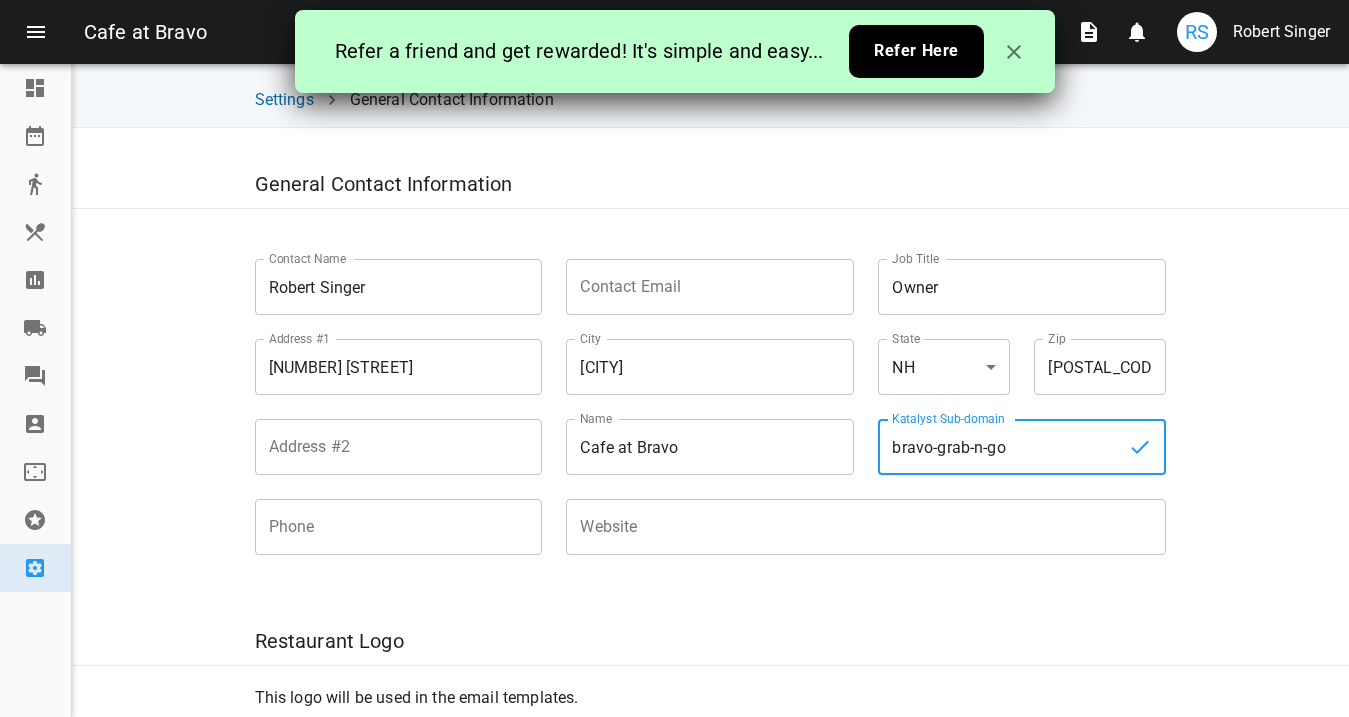 click on "bravo-grab-n-go" at bounding box center [993, 447] 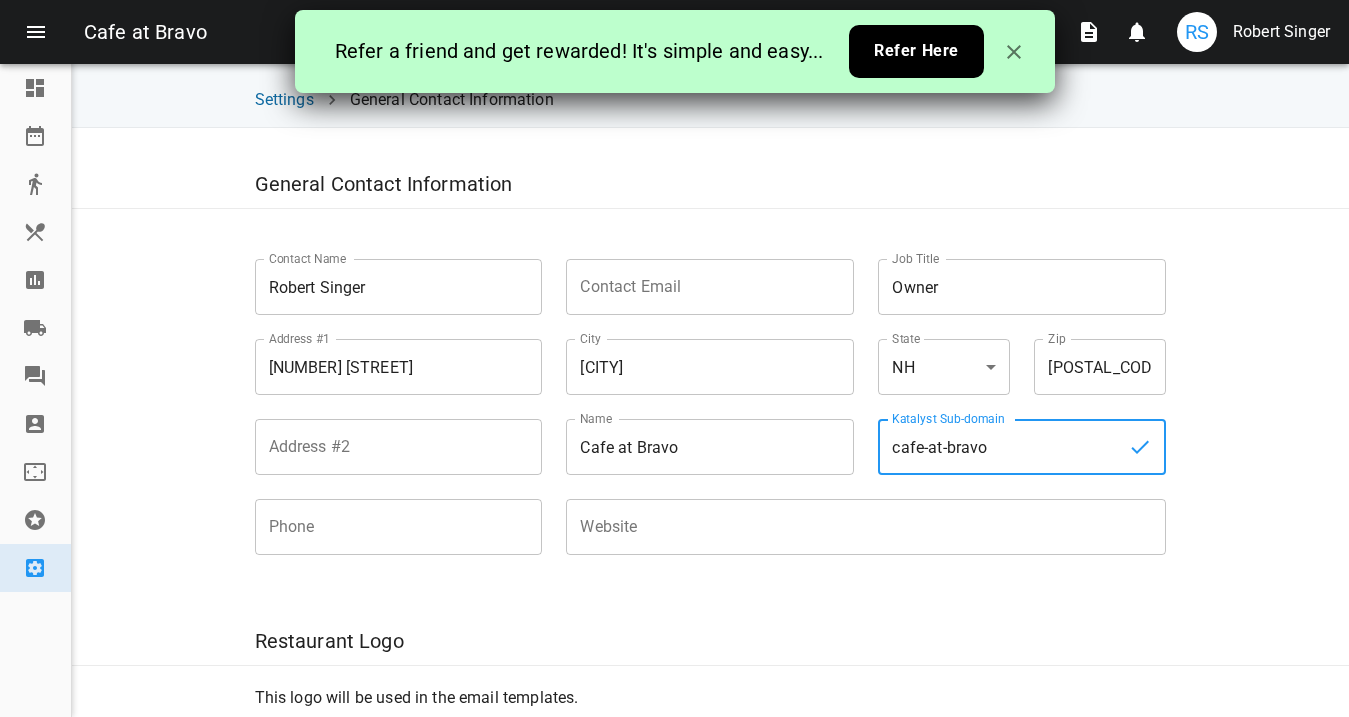 type on "cafe-at-bravo" 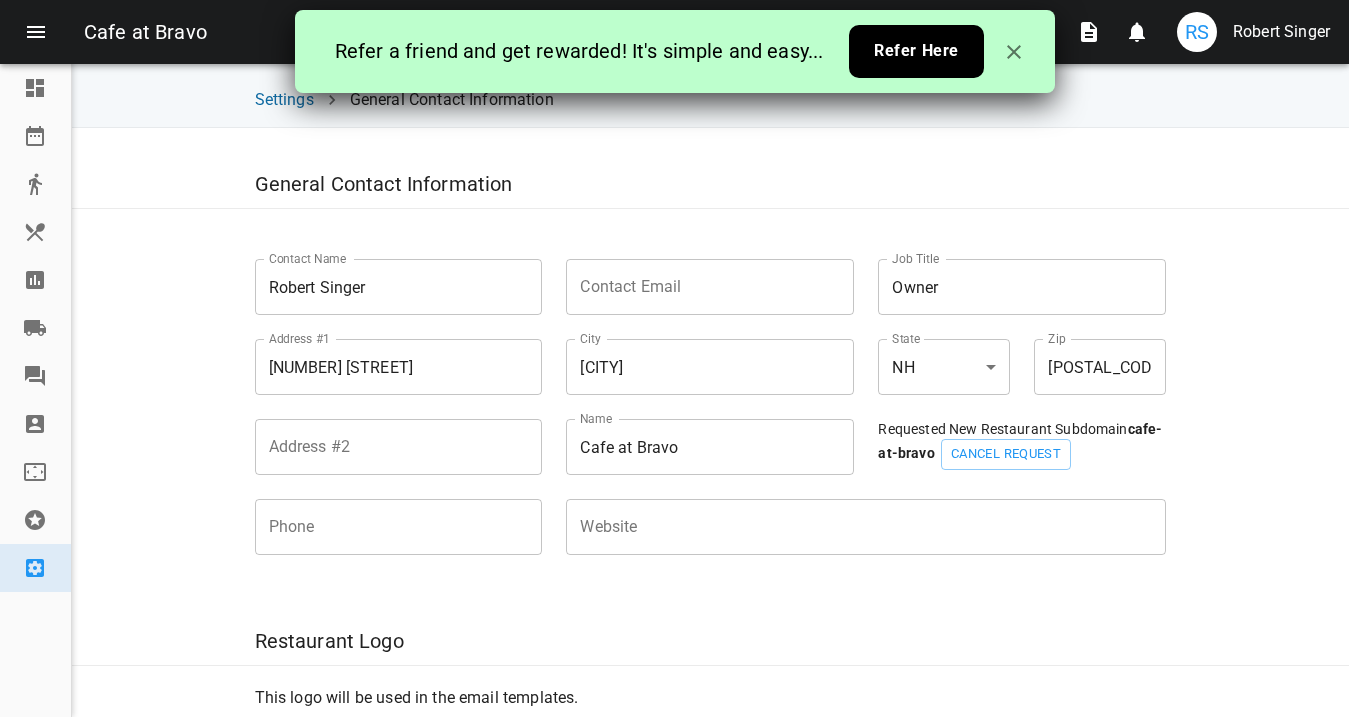 click on "General Contact Information Contact Name [FIRST] [LAST] Contact Name Contact Email Contact Email Job Title Owner Job Title Address #1 [NUMBER] [STREET] Address #1 City [CITY] City State [STATE] Zip [POSTAL_CODE] Zip Address #2 Address #2 Name Cafe at Bravo Name Requested New Restaurant Subdomain  cafe-at-bravo     Cancel request Phone Phone Website Website Restaurant Logo This logo will be used in the email templates. Resize logo Location To move pin location, click and drag pin to correct address. Auto-detect location using the address" at bounding box center [710, 818] 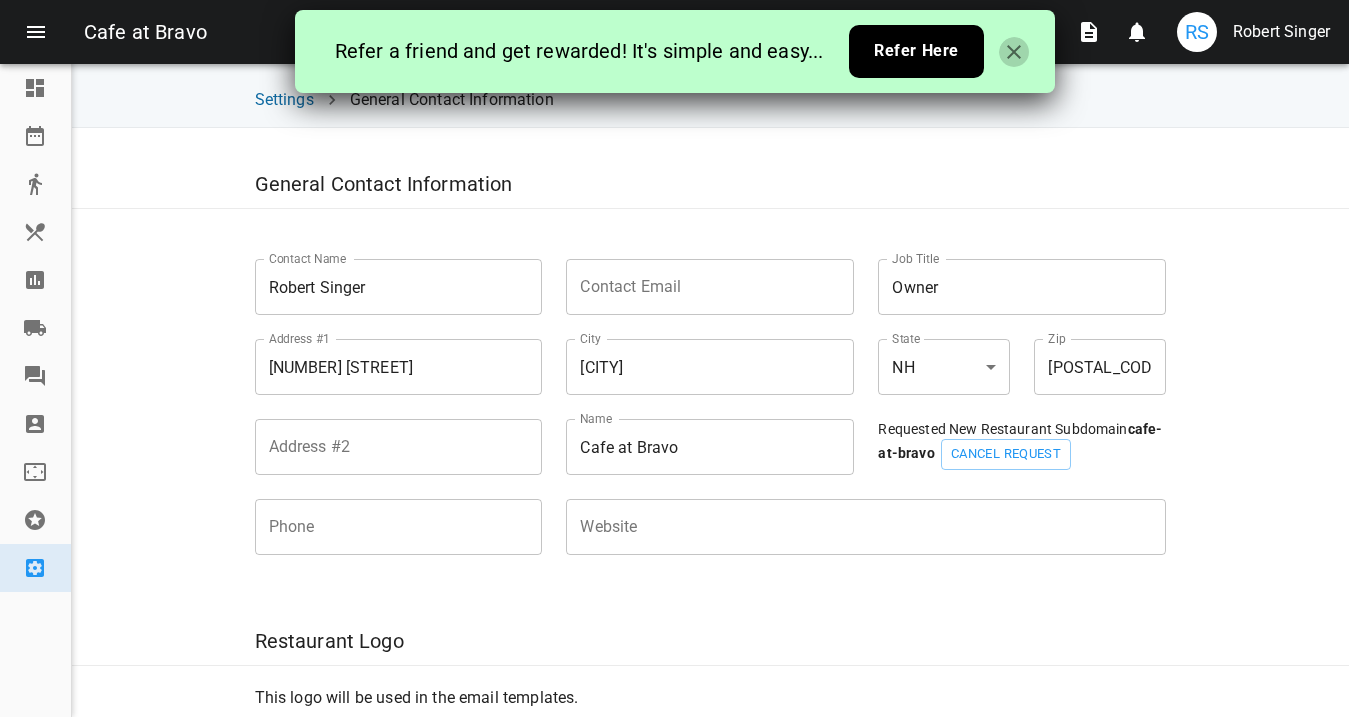 click at bounding box center [1014, 52] 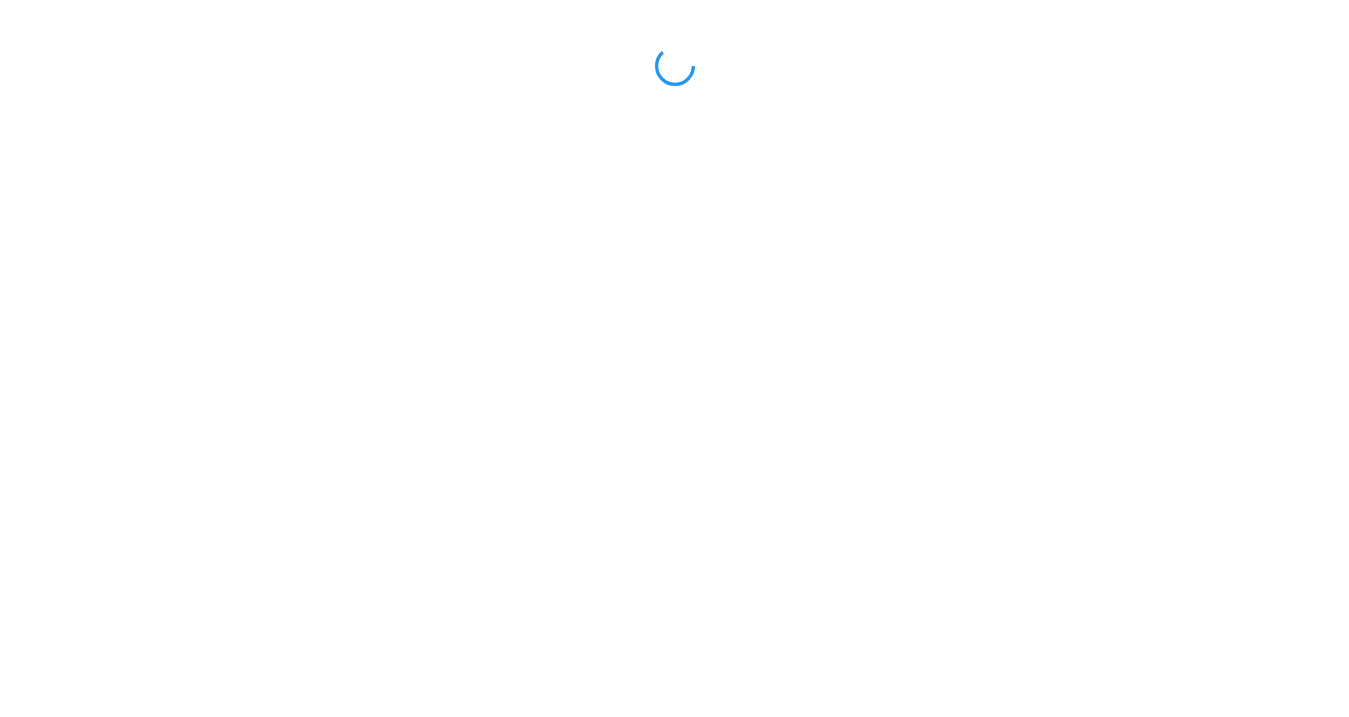 scroll, scrollTop: 0, scrollLeft: 0, axis: both 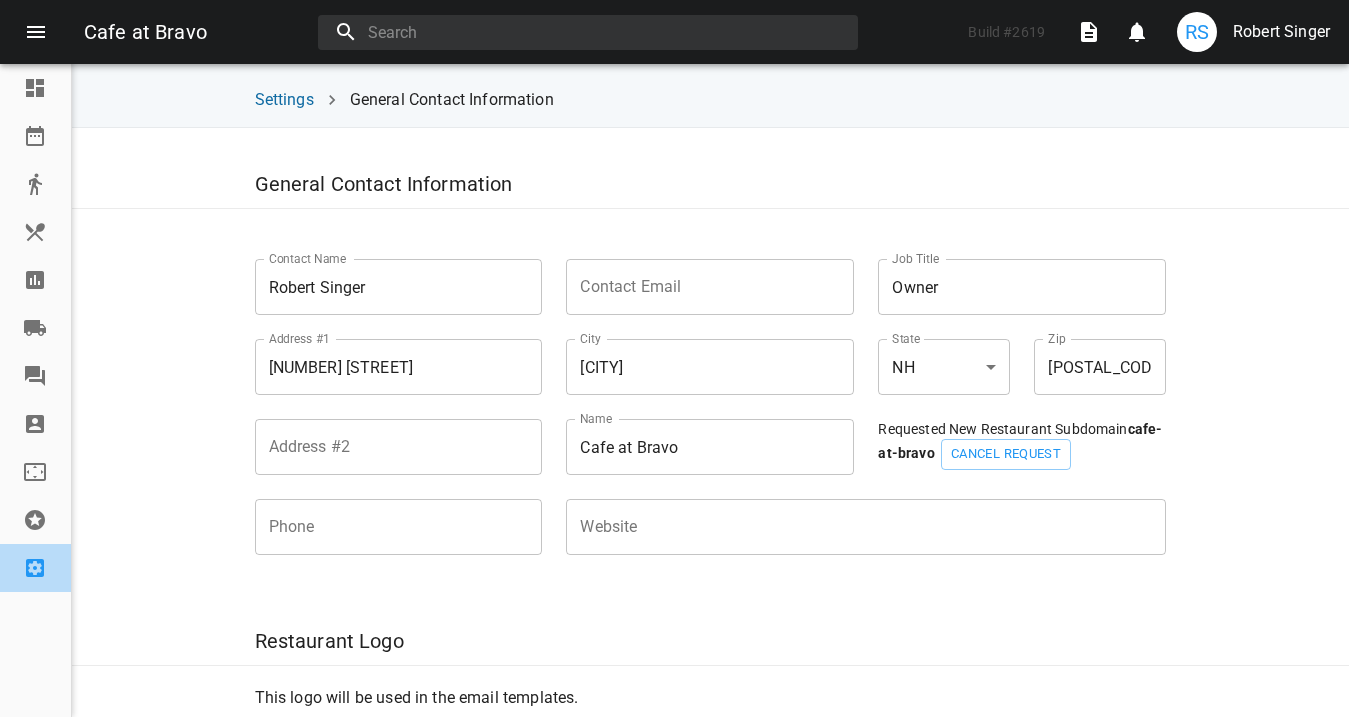 click at bounding box center (35, 568) 